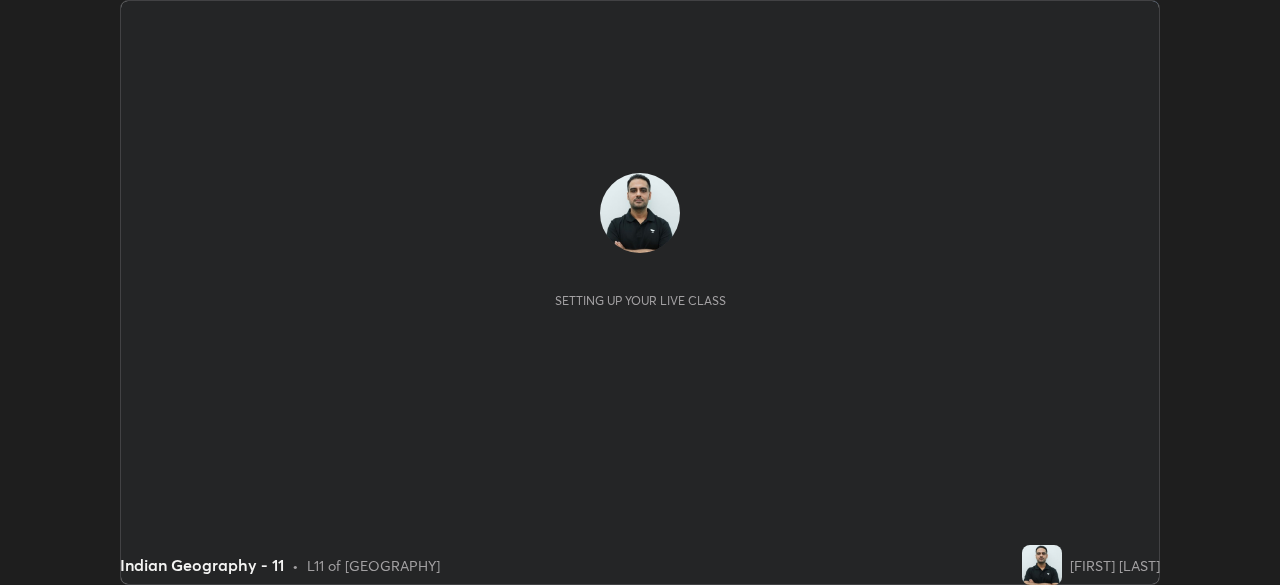 scroll, scrollTop: 0, scrollLeft: 0, axis: both 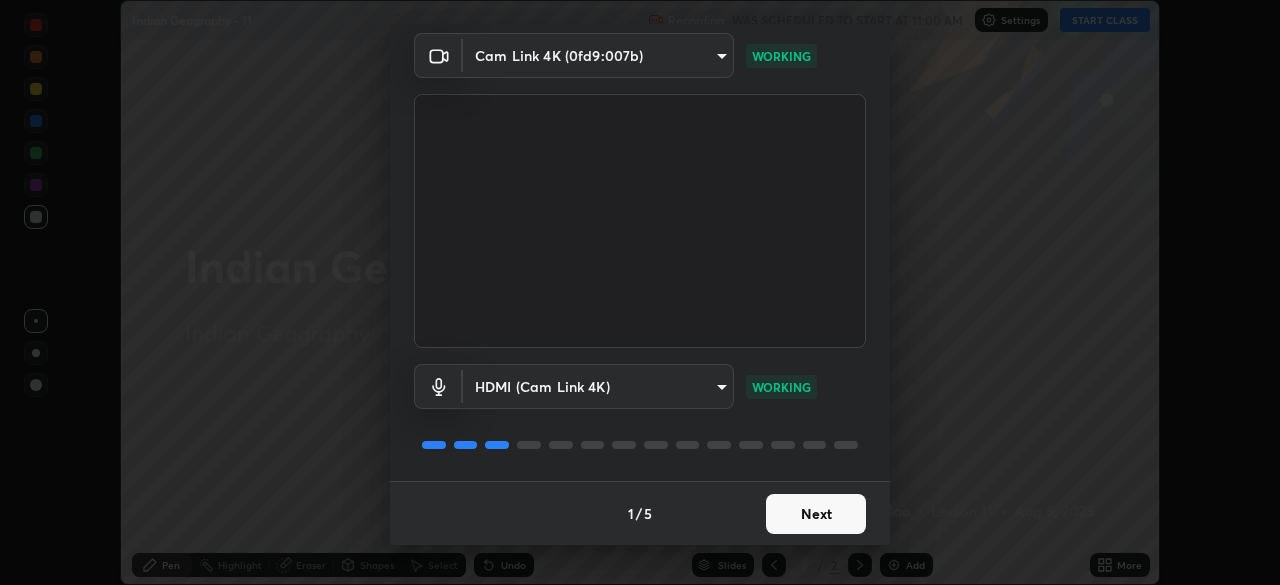 click on "Next" at bounding box center [816, 514] 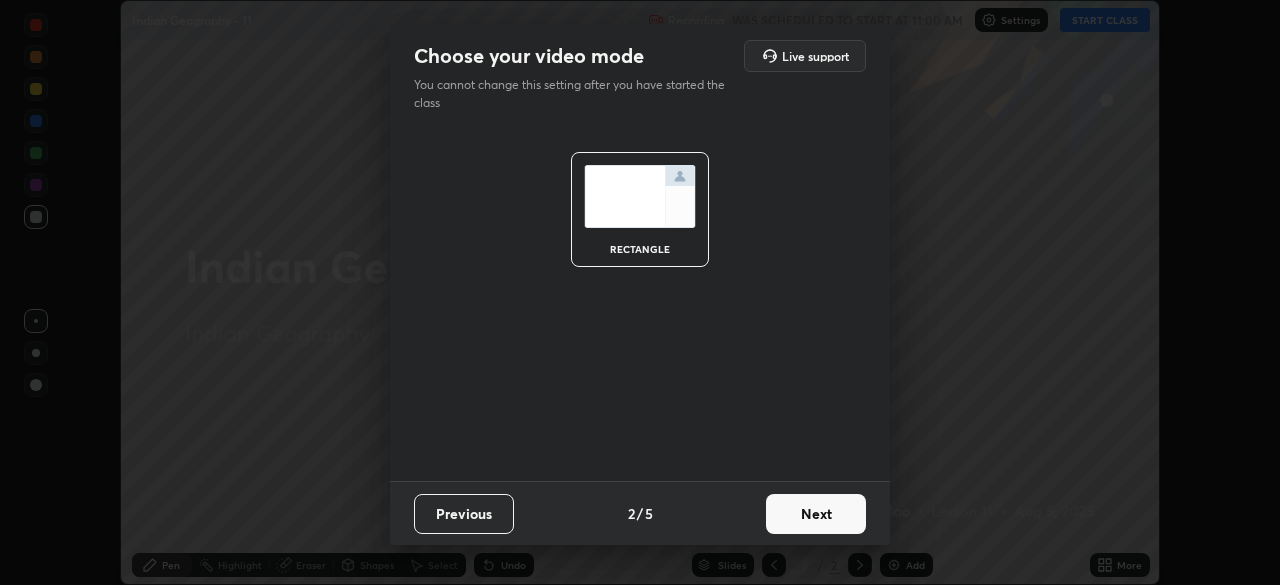 scroll, scrollTop: 0, scrollLeft: 0, axis: both 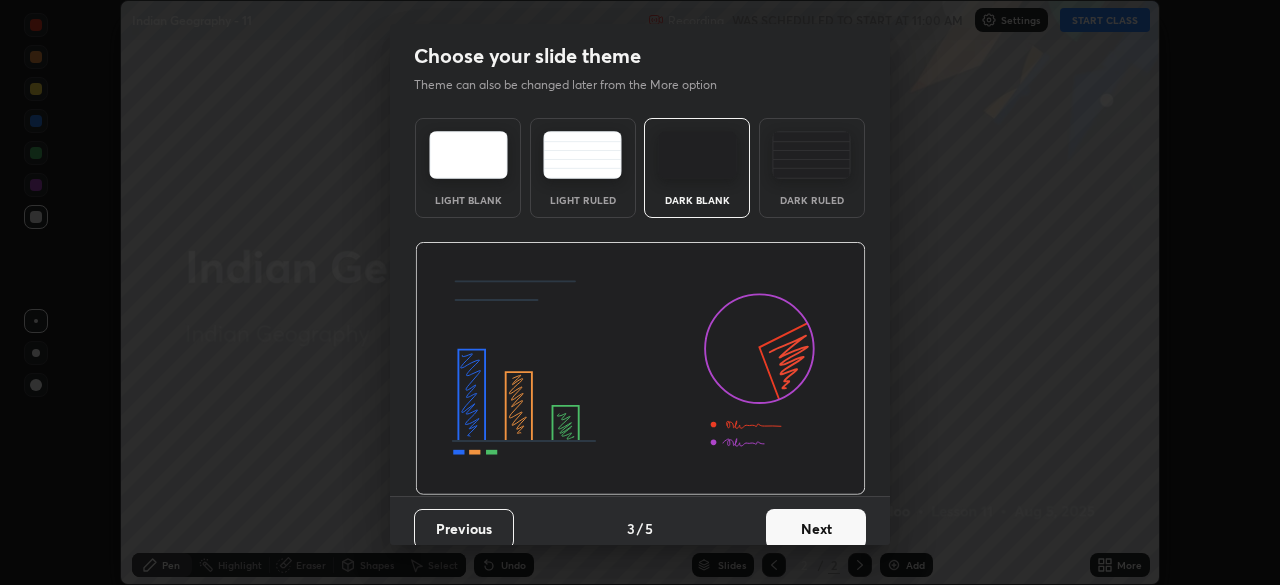 click on "Next" at bounding box center (816, 529) 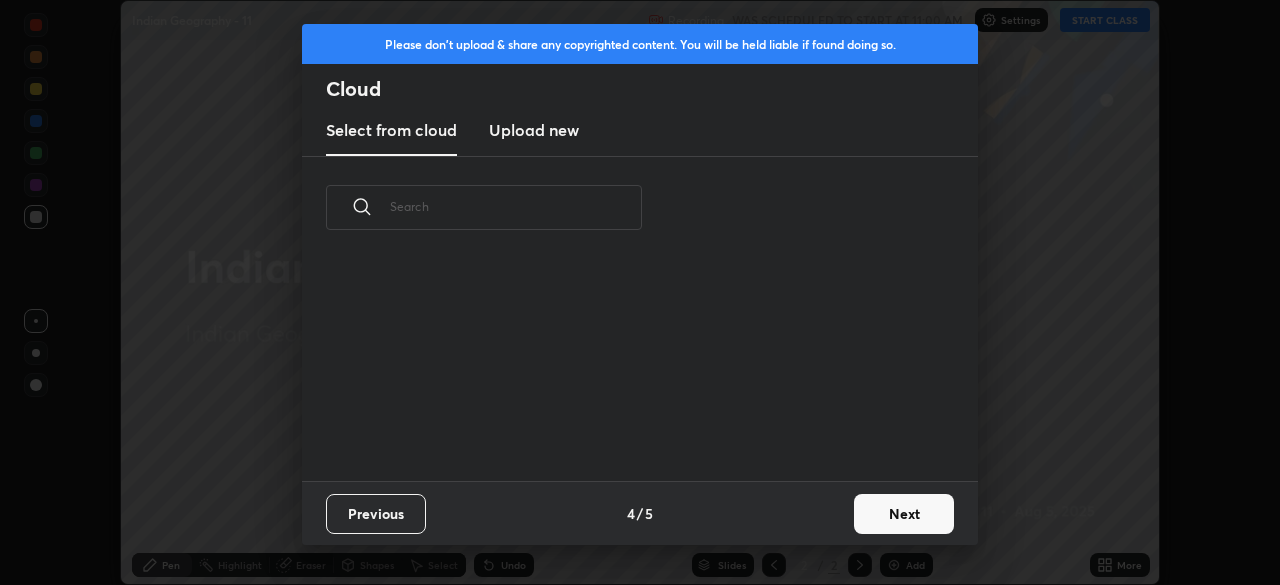scroll, scrollTop: 7, scrollLeft: 11, axis: both 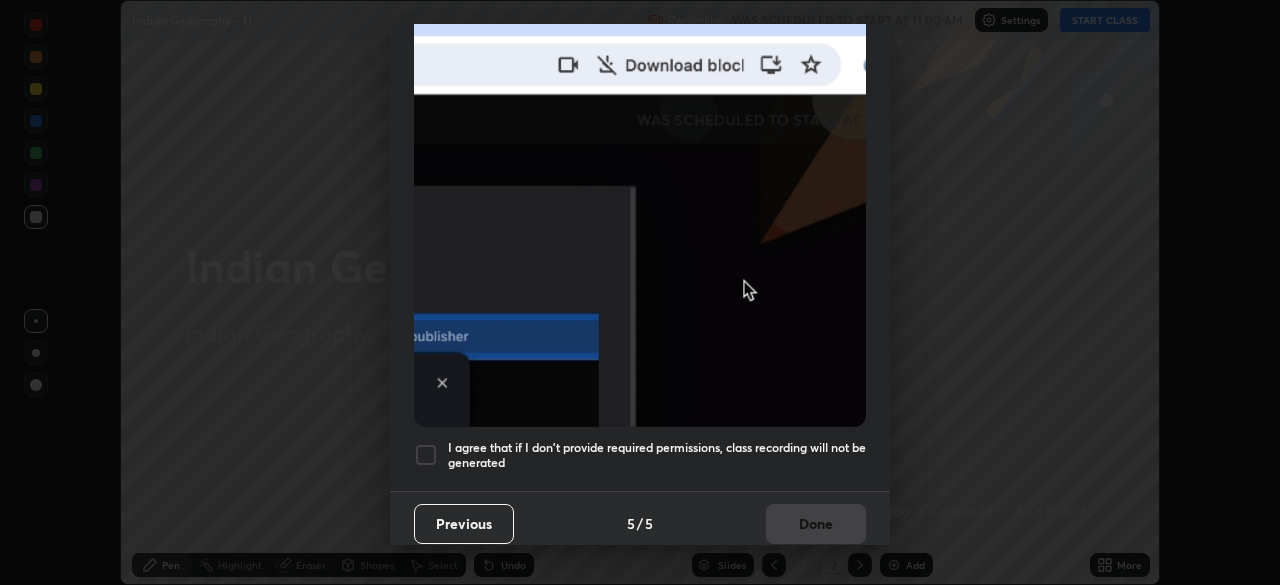 click at bounding box center [426, 455] 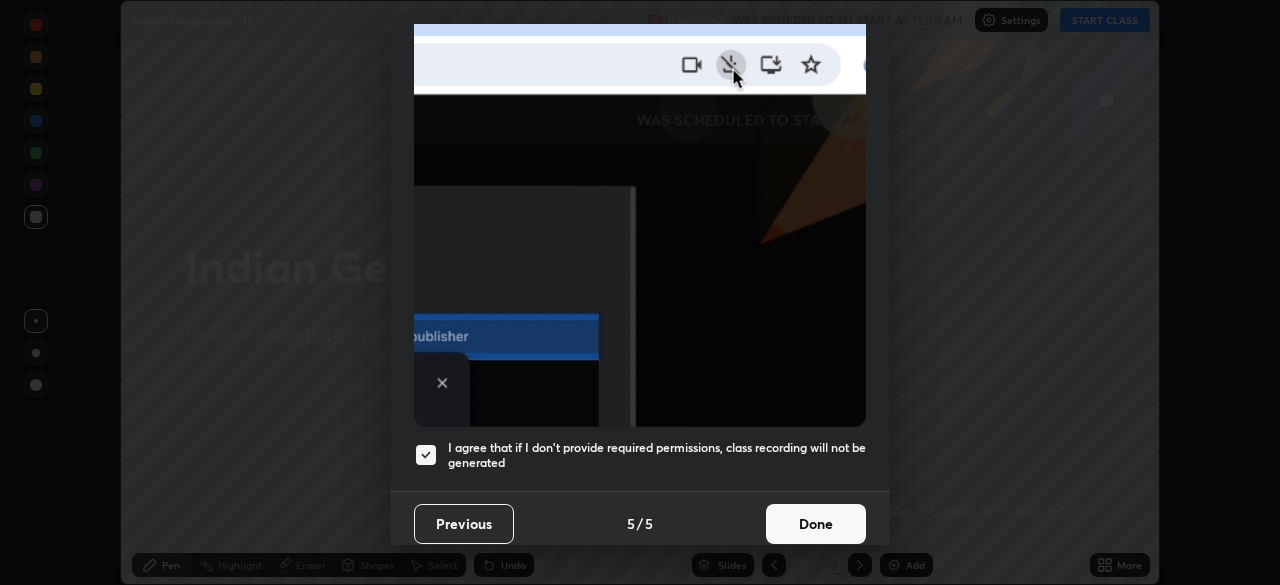 click on "Done" at bounding box center (816, 524) 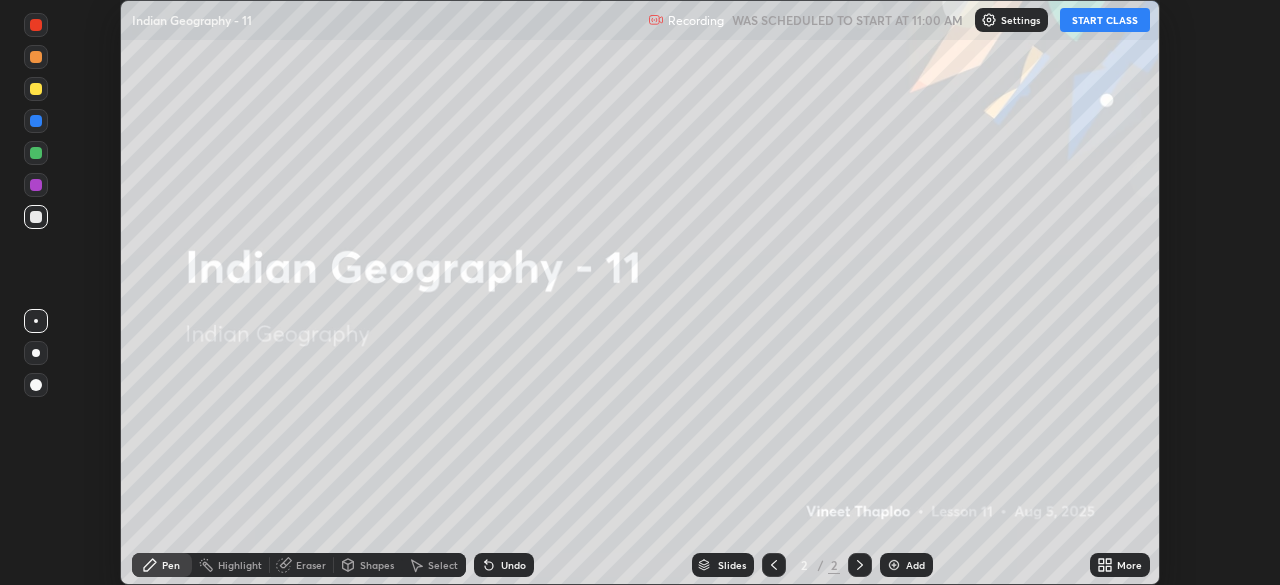 click 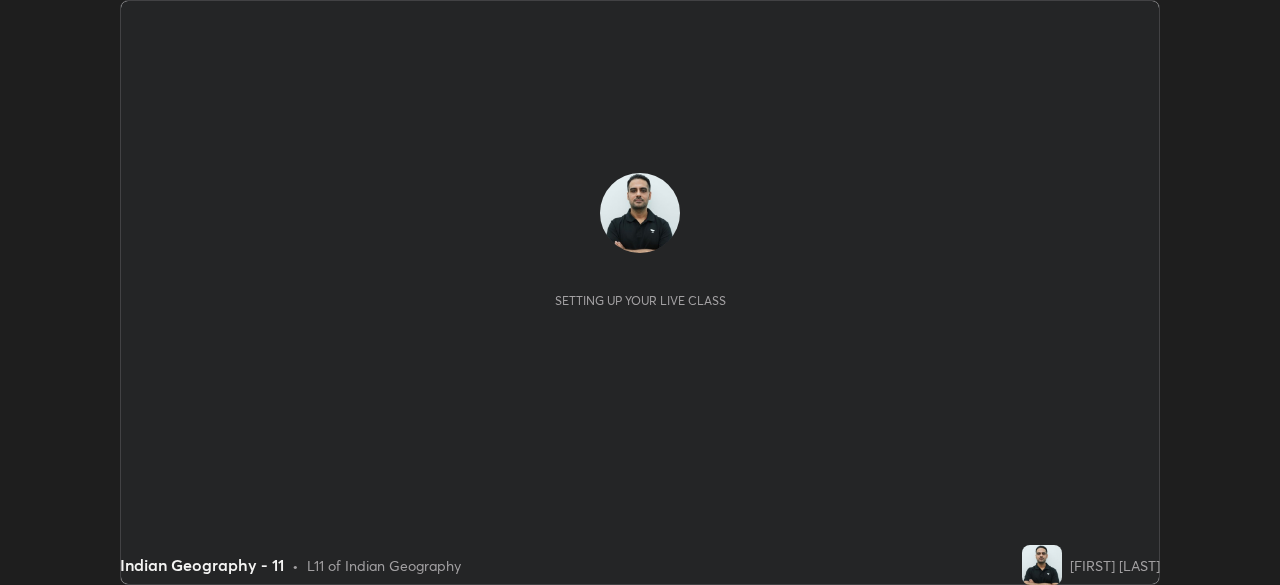scroll, scrollTop: 0, scrollLeft: 0, axis: both 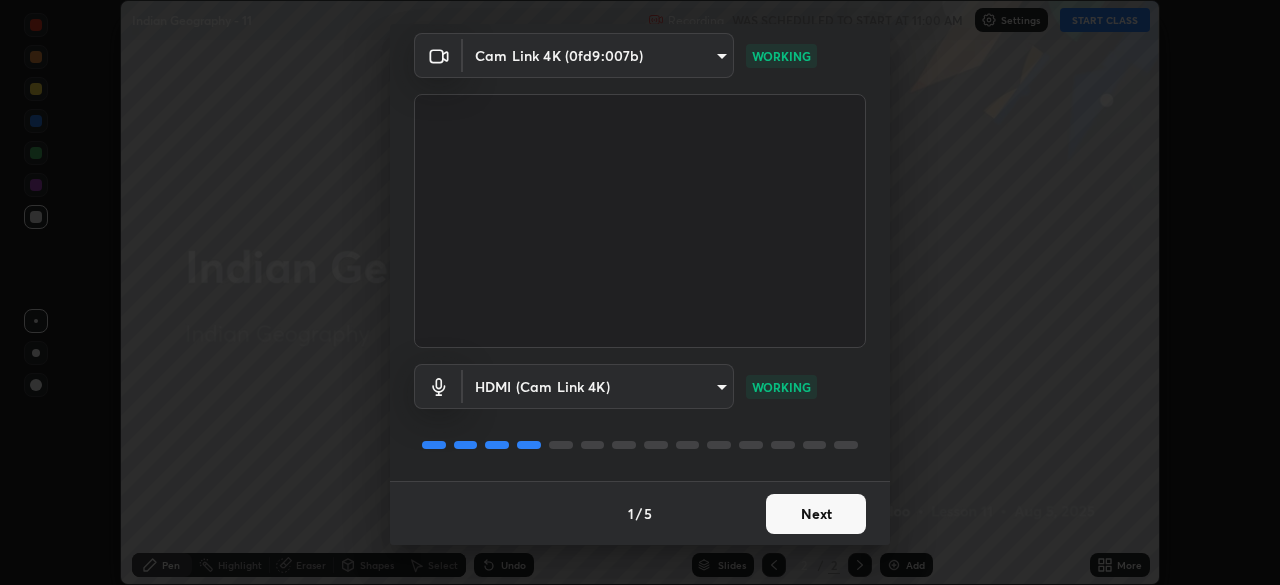 click on "Next" at bounding box center [816, 514] 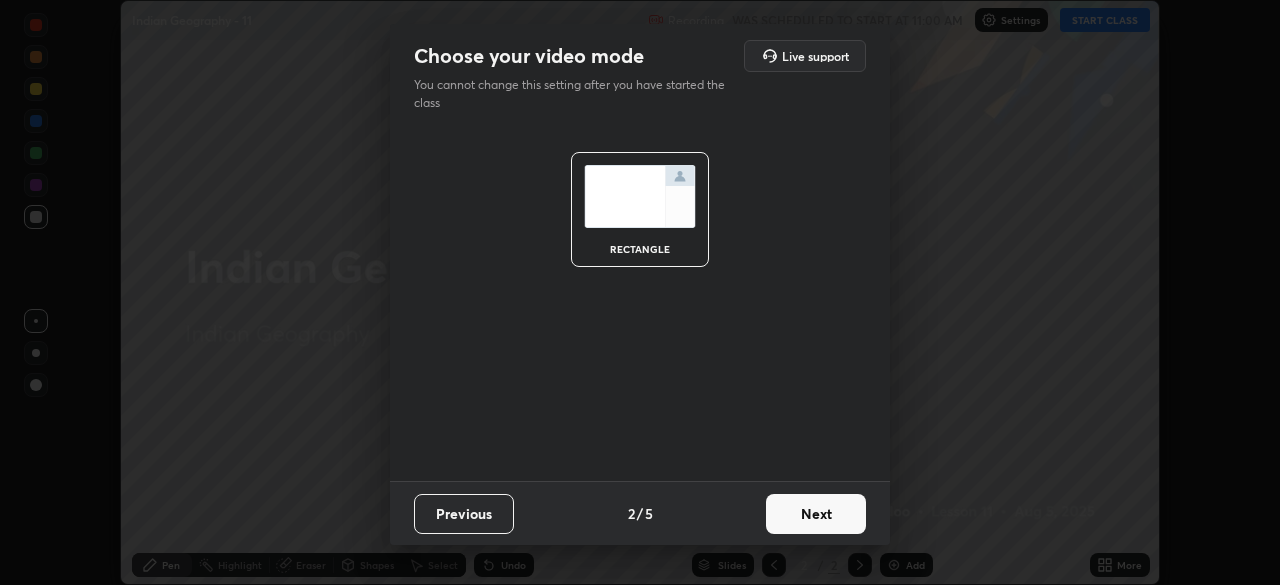 scroll, scrollTop: 0, scrollLeft: 0, axis: both 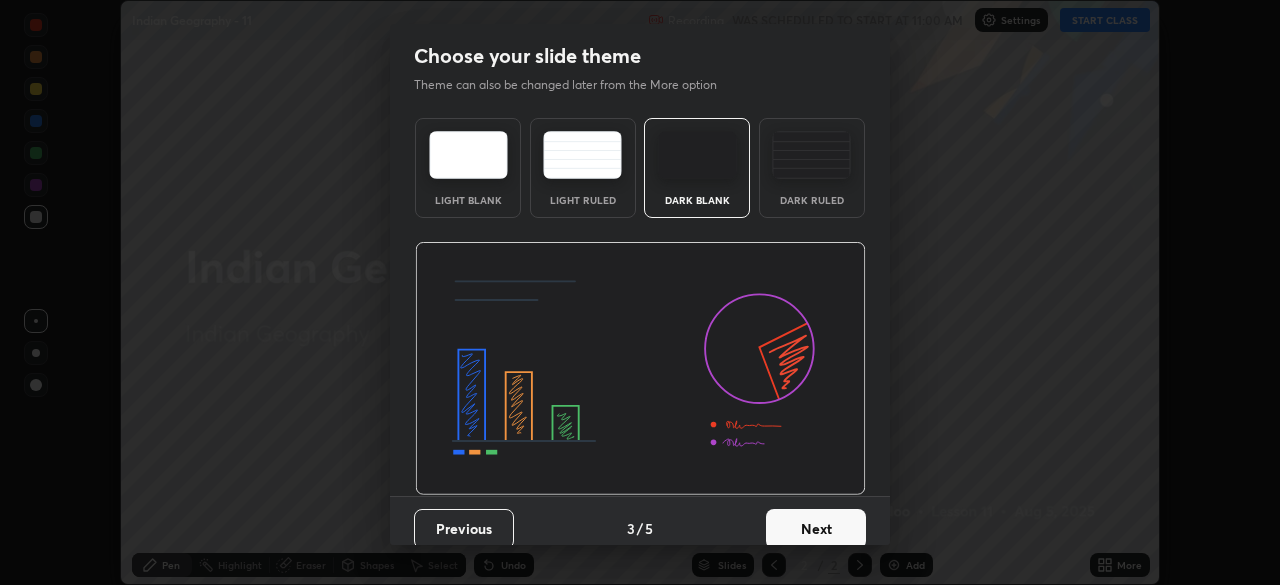 click on "Next" at bounding box center [816, 529] 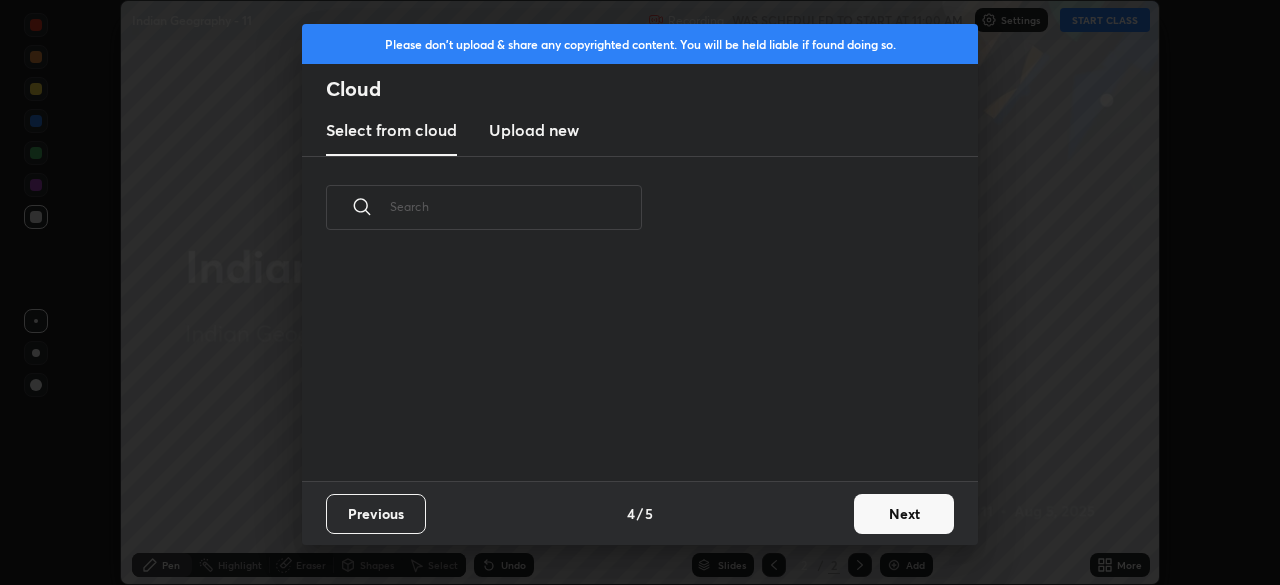 scroll, scrollTop: 7, scrollLeft: 11, axis: both 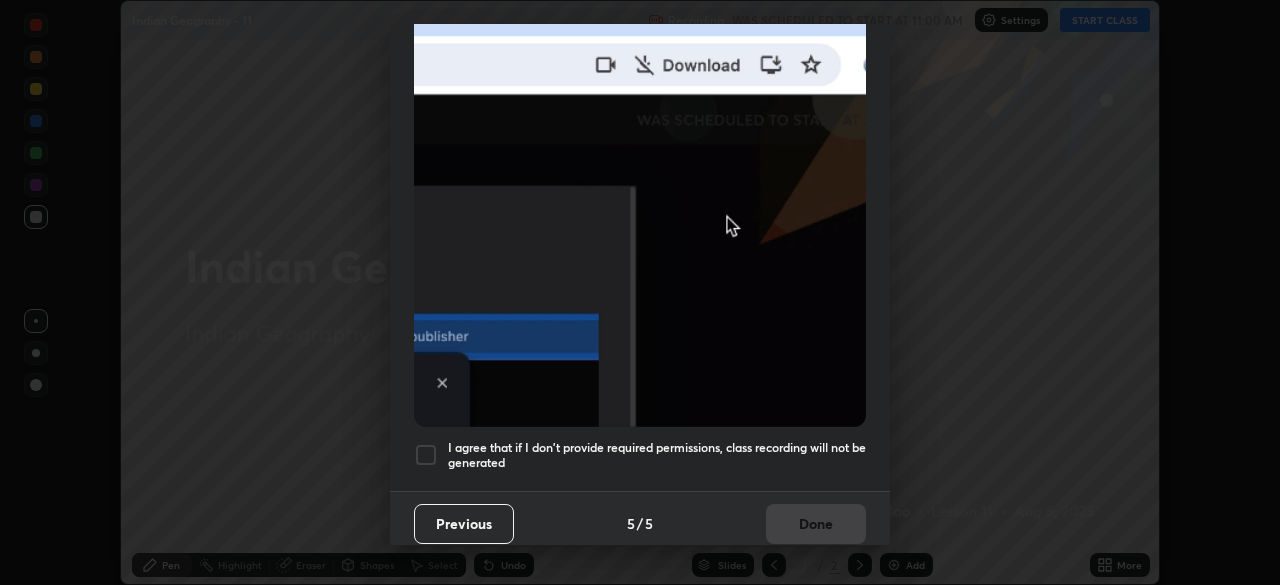 click at bounding box center [426, 455] 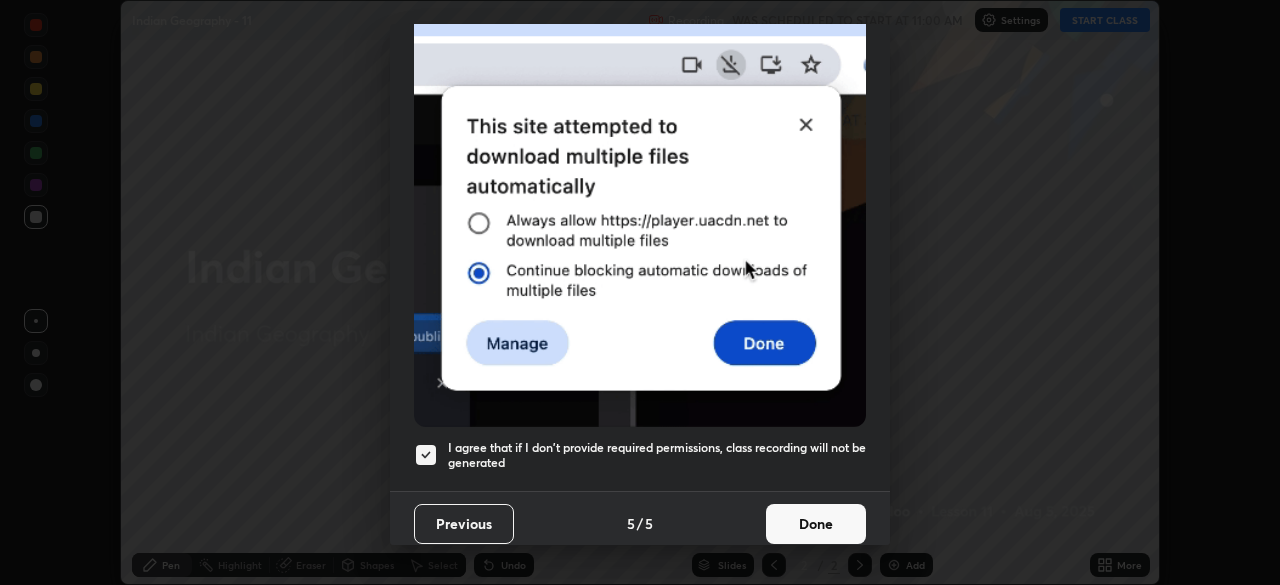 click on "Done" at bounding box center [816, 524] 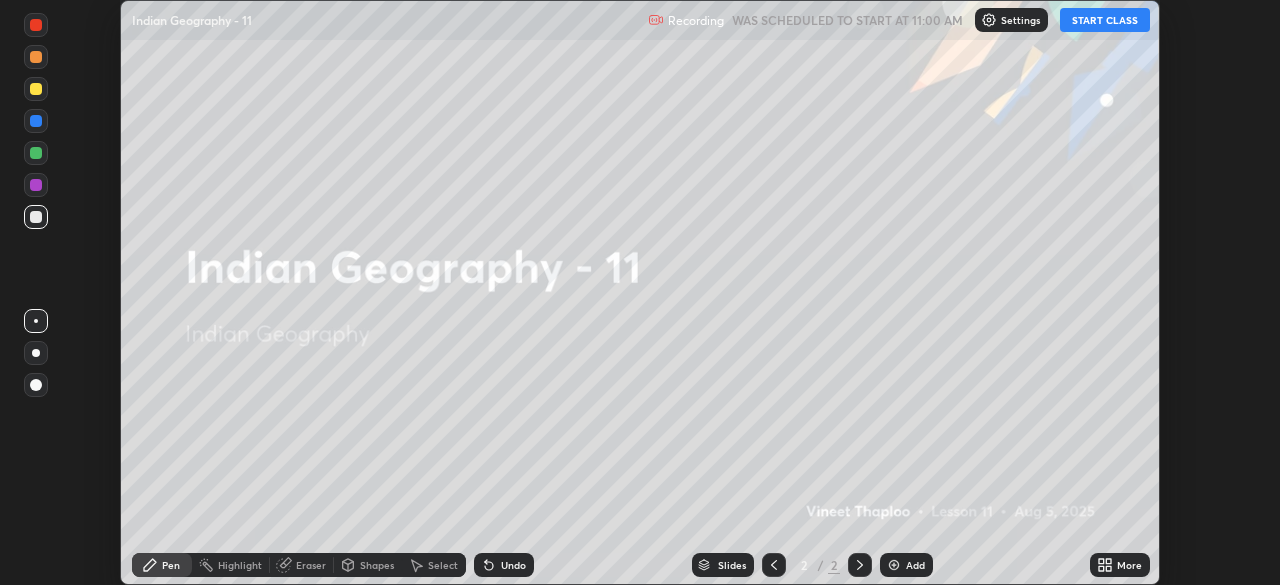 click 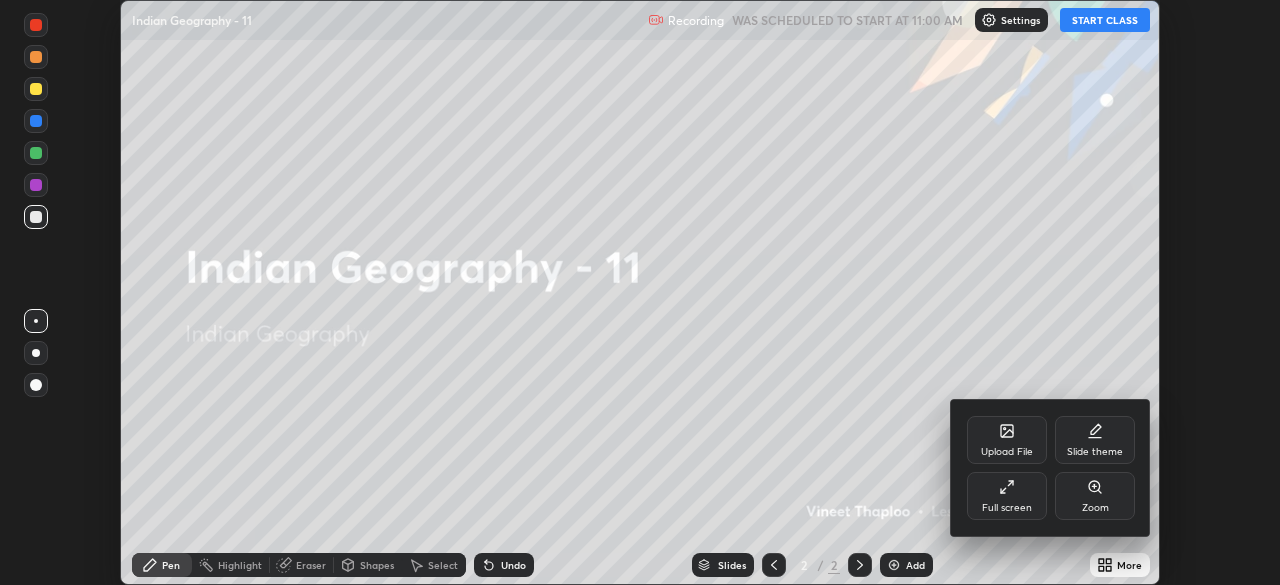 click on "Full screen" at bounding box center [1007, 496] 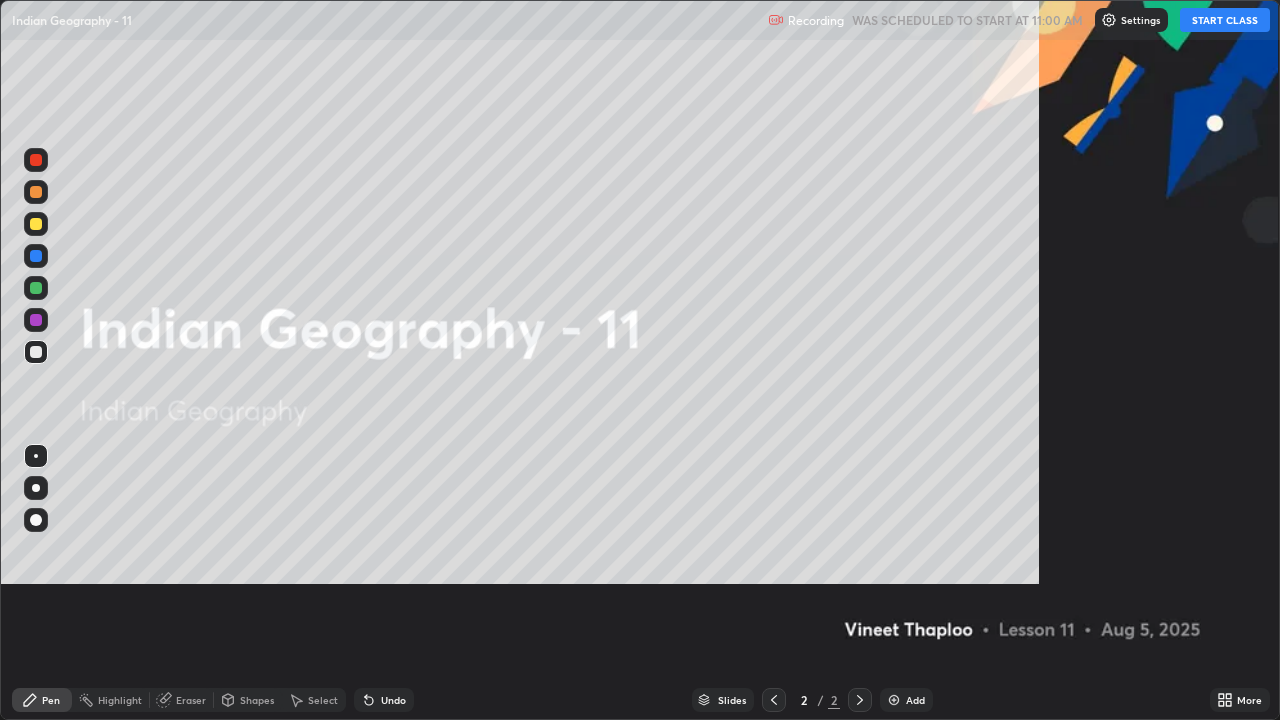 scroll, scrollTop: 99280, scrollLeft: 98720, axis: both 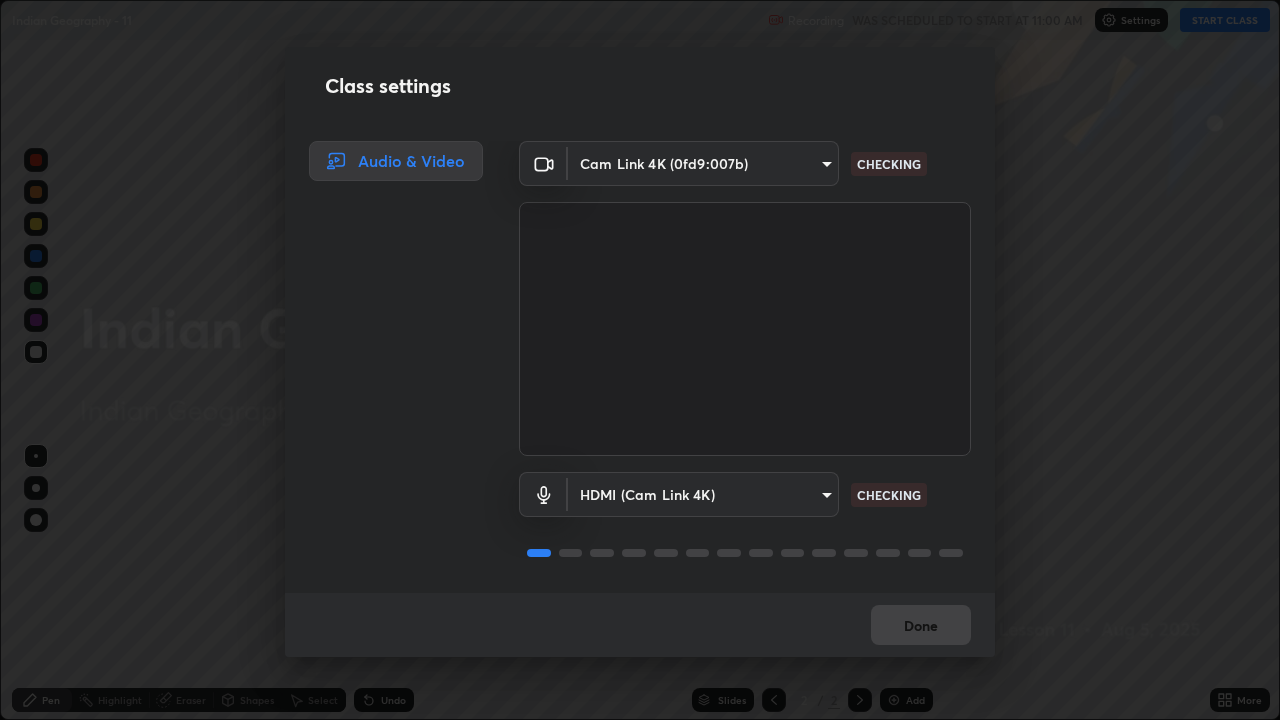 click on "Class settings Audio & Video Cam Link 4K ([HASH]) [HASH] CHECKING HDMI (Cam Link 4K) [HASH] CHECKING Done" at bounding box center (640, 360) 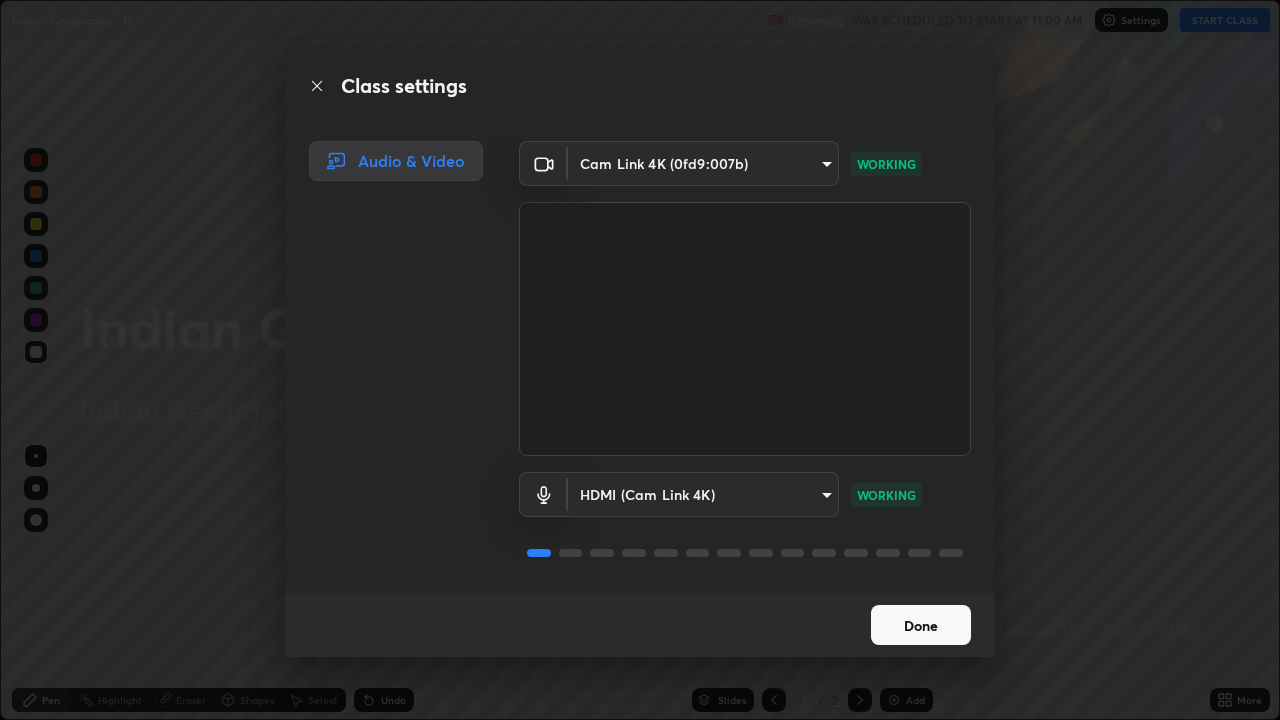 click on "Done" at bounding box center (921, 625) 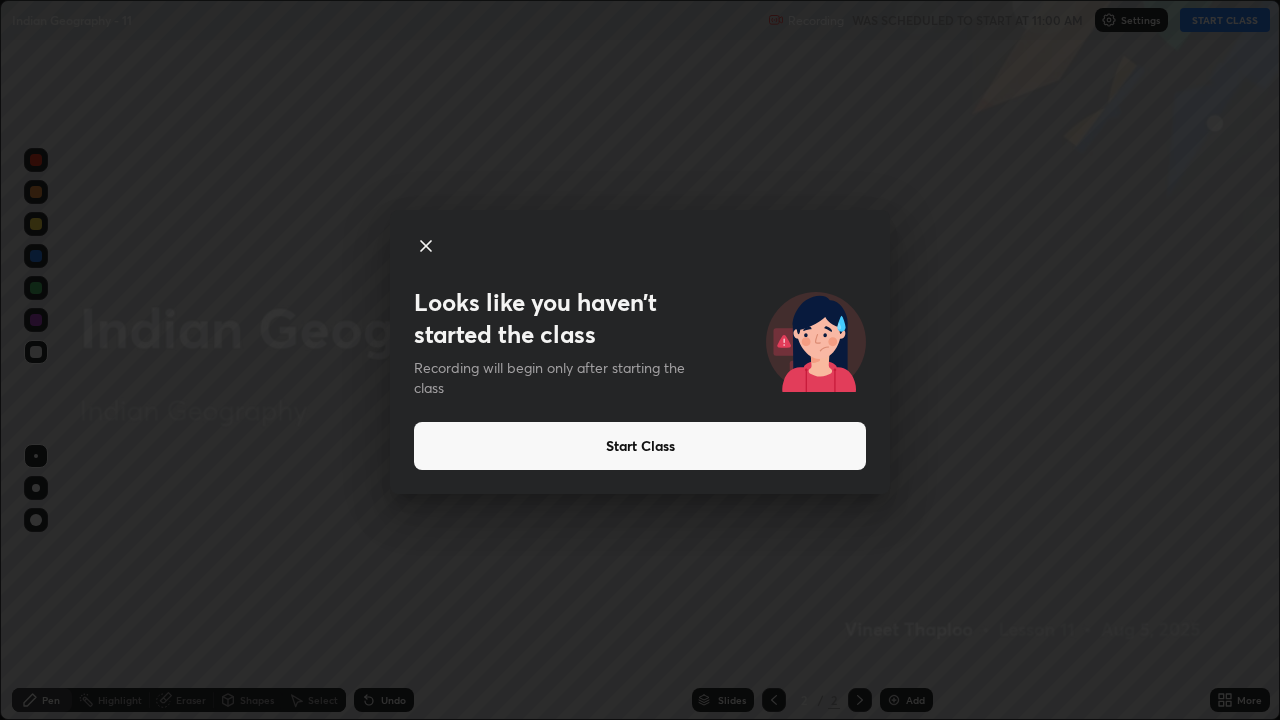 click on "Start Class" at bounding box center [640, 446] 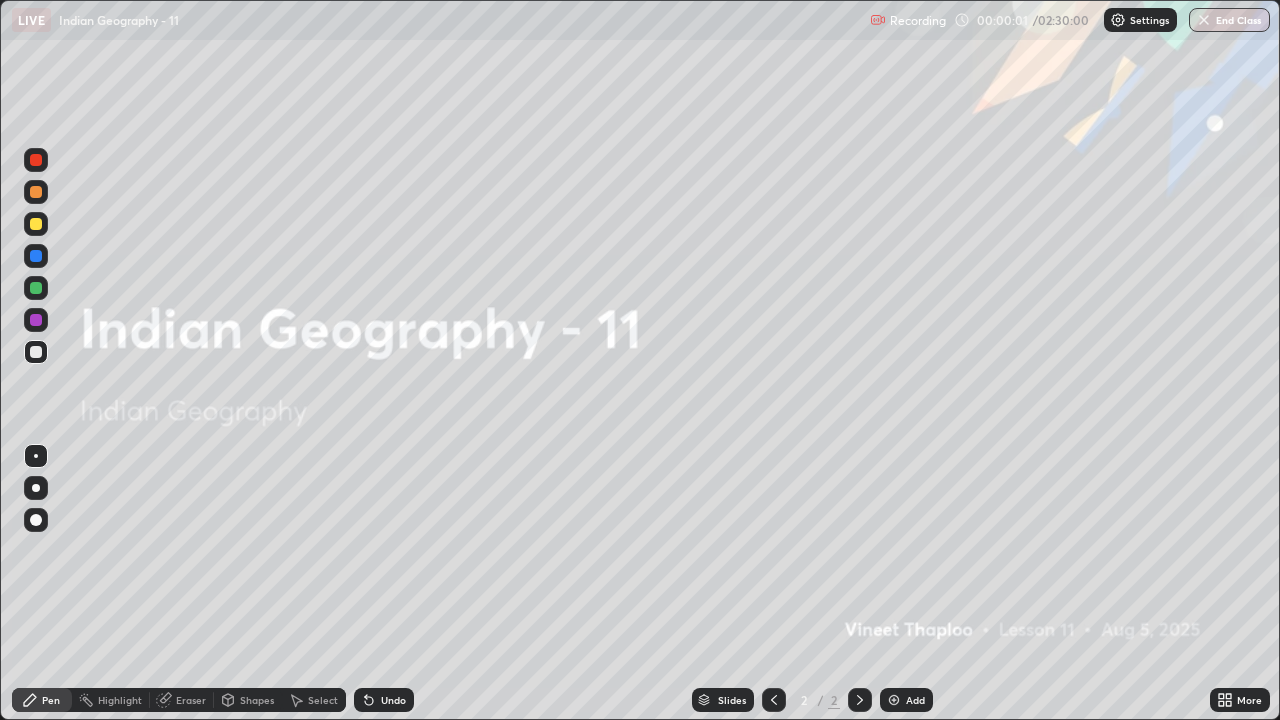 click on "Add" at bounding box center [906, 700] 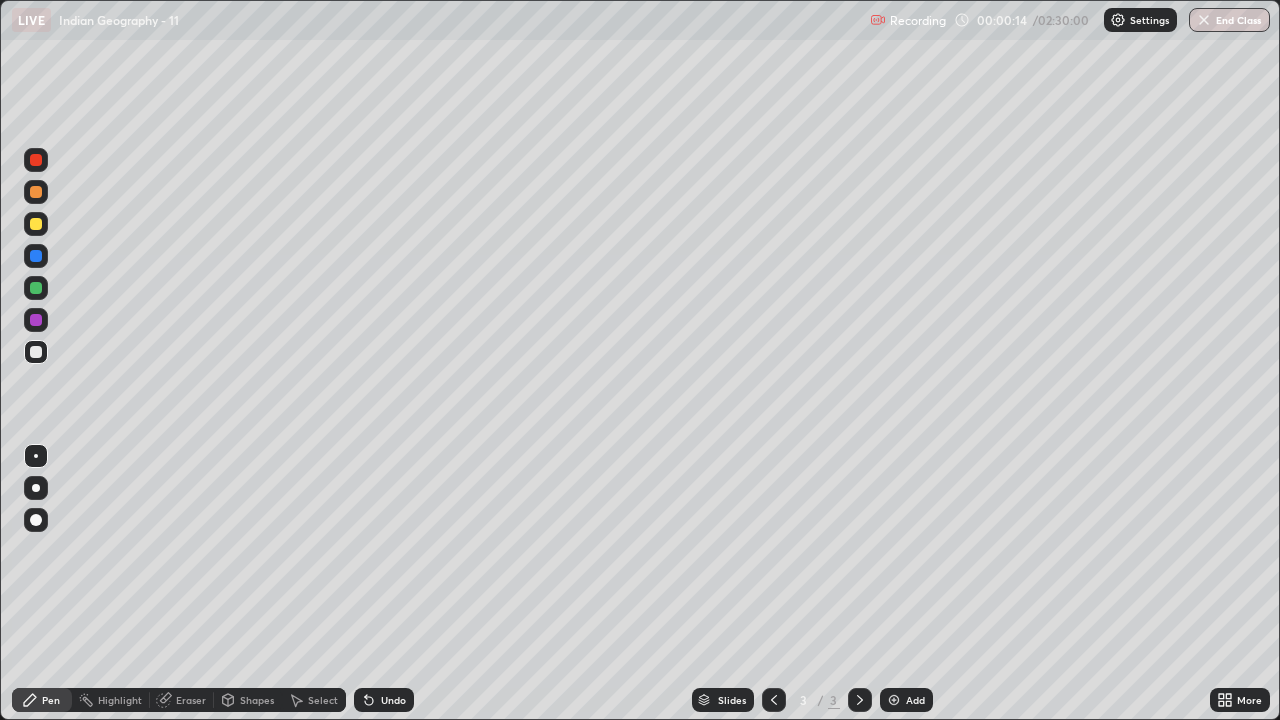 click at bounding box center [36, 488] 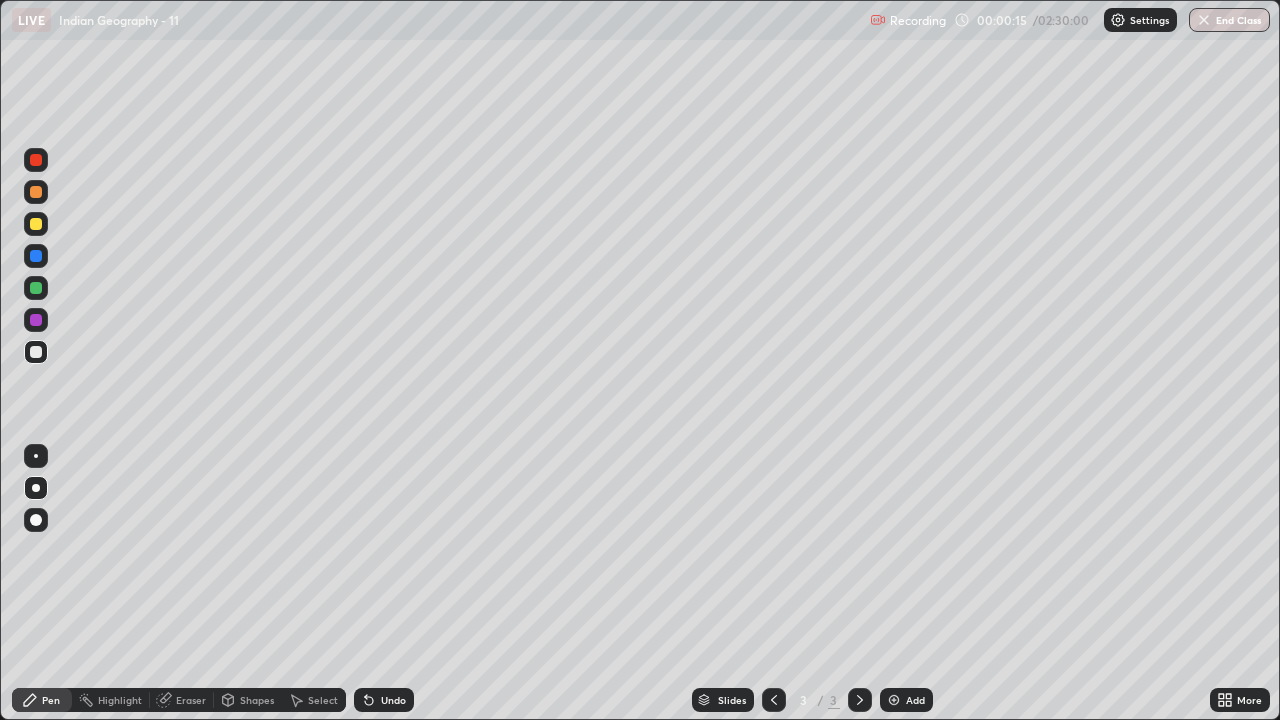 click at bounding box center (36, 192) 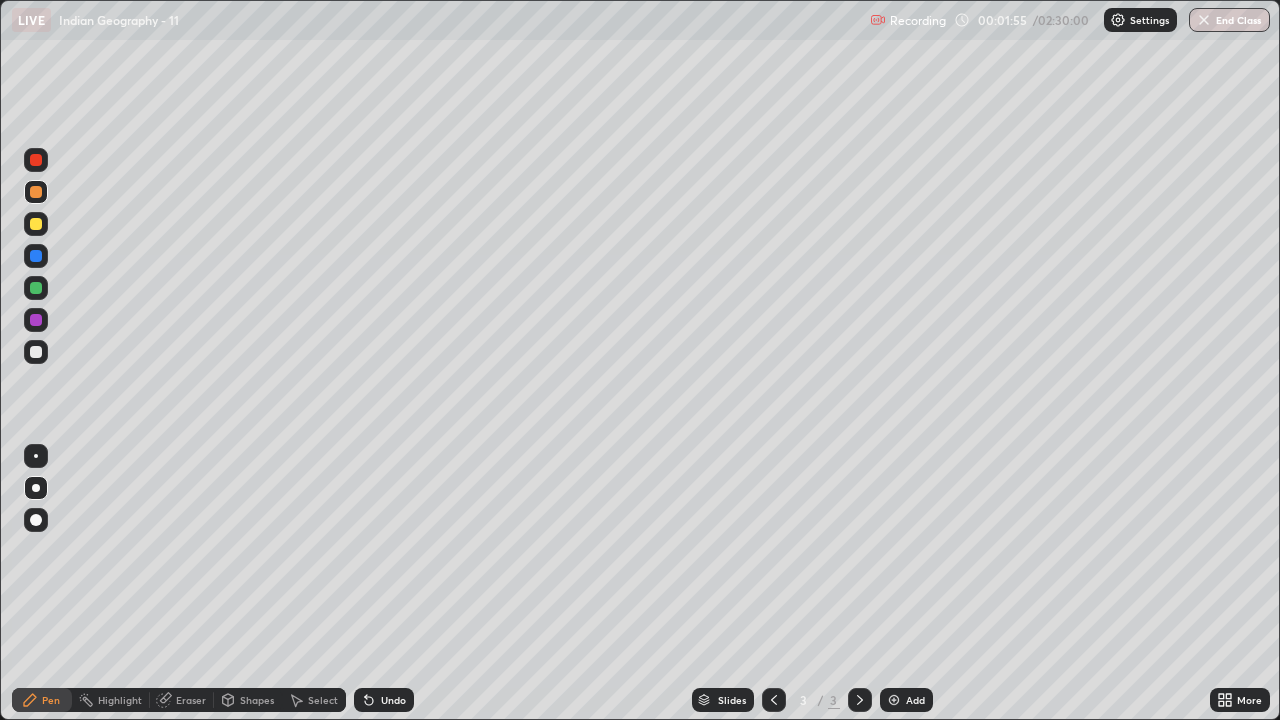 click at bounding box center (36, 192) 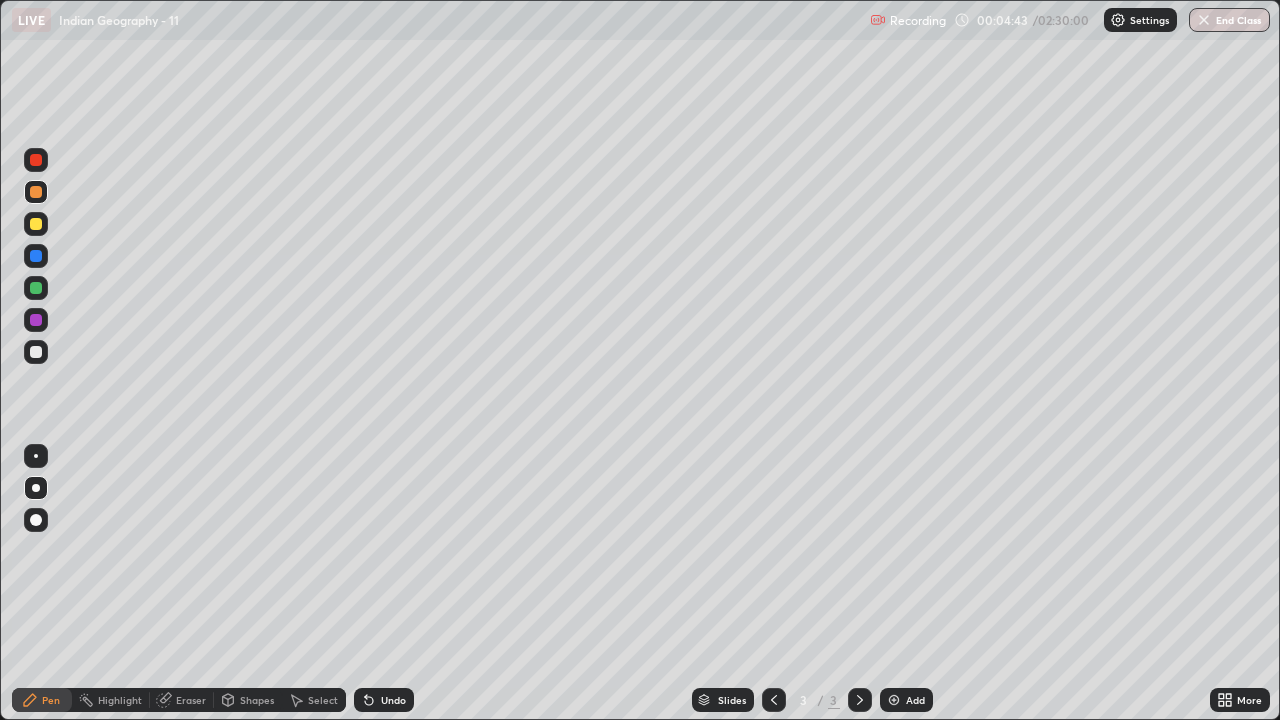 click at bounding box center [36, 160] 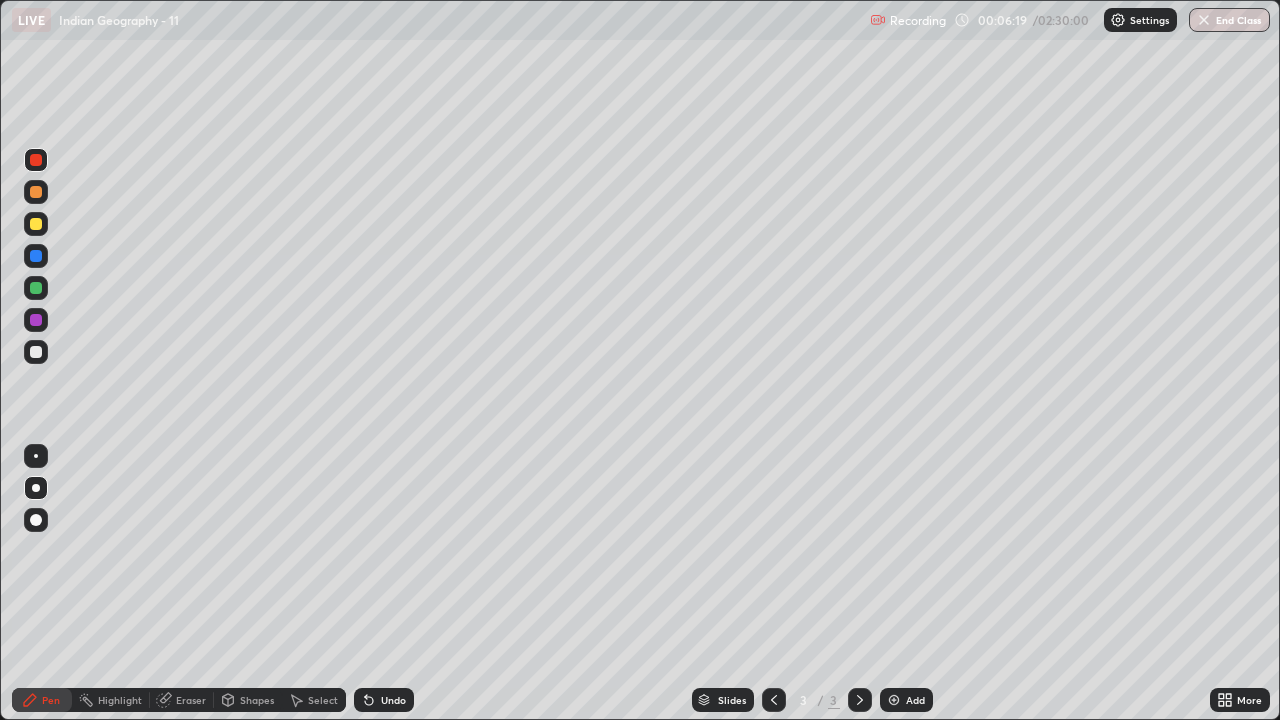 click at bounding box center [36, 224] 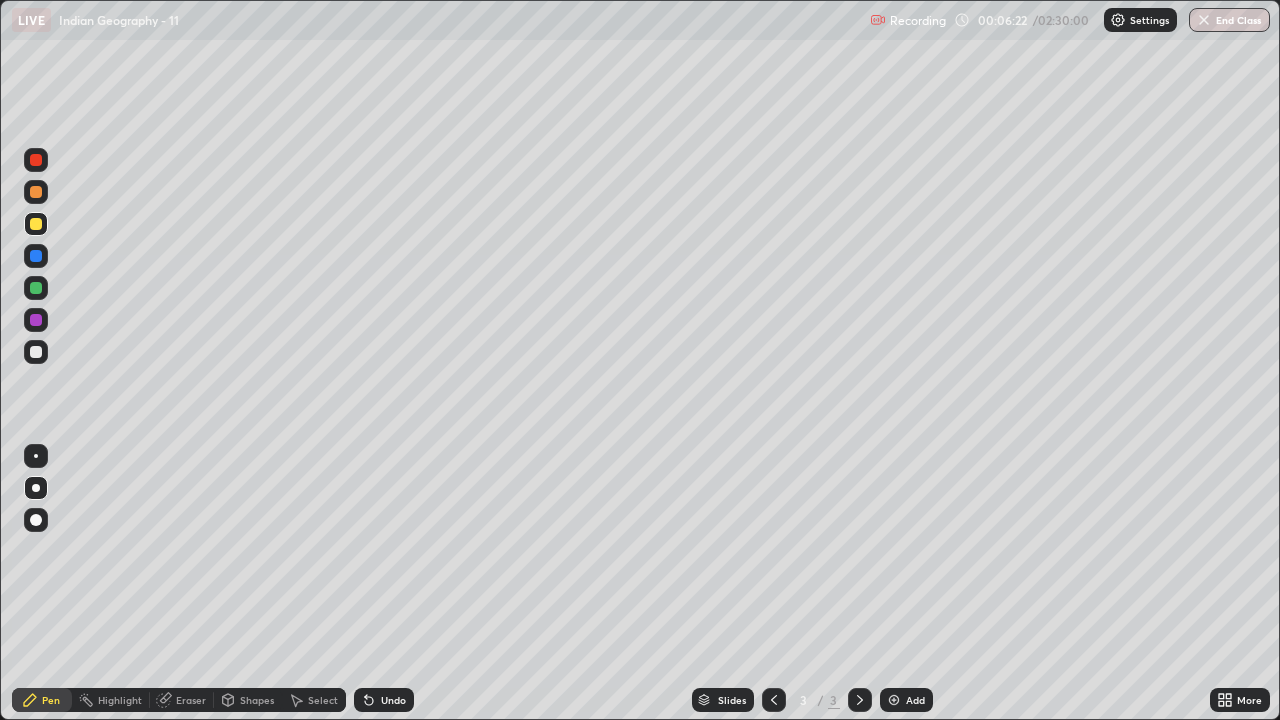 click on "Undo" at bounding box center [393, 700] 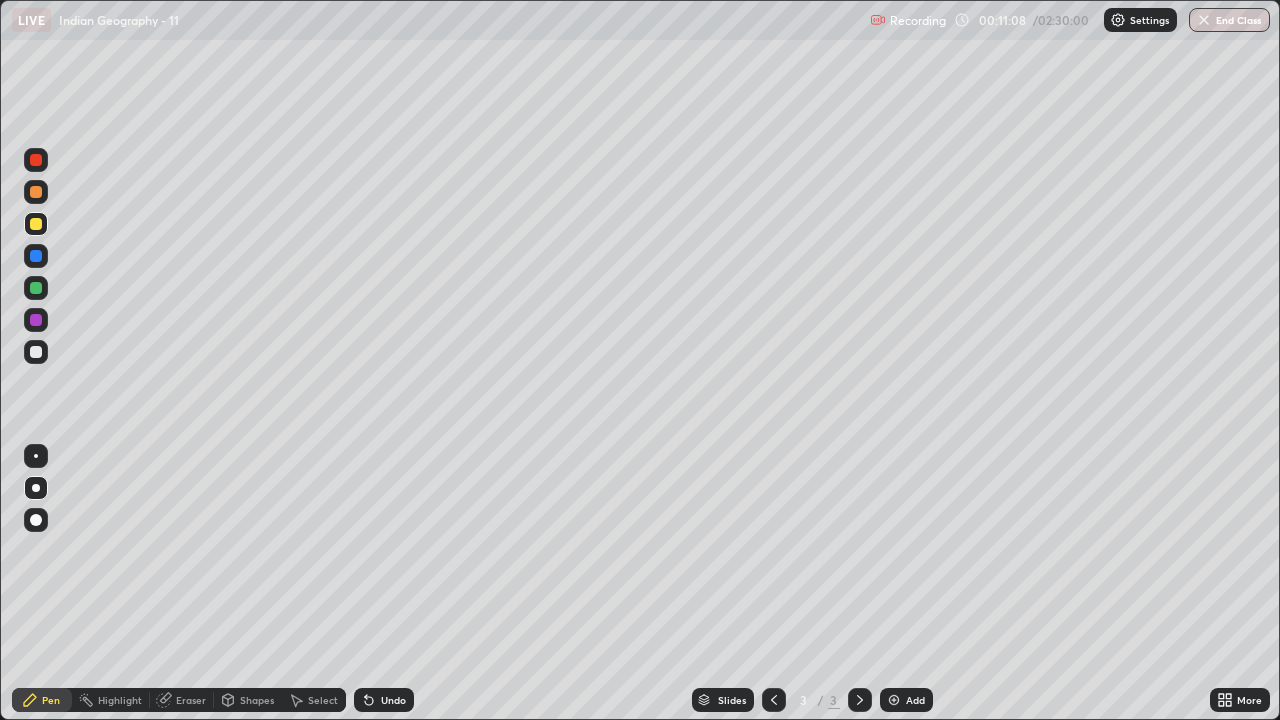 click at bounding box center (36, 256) 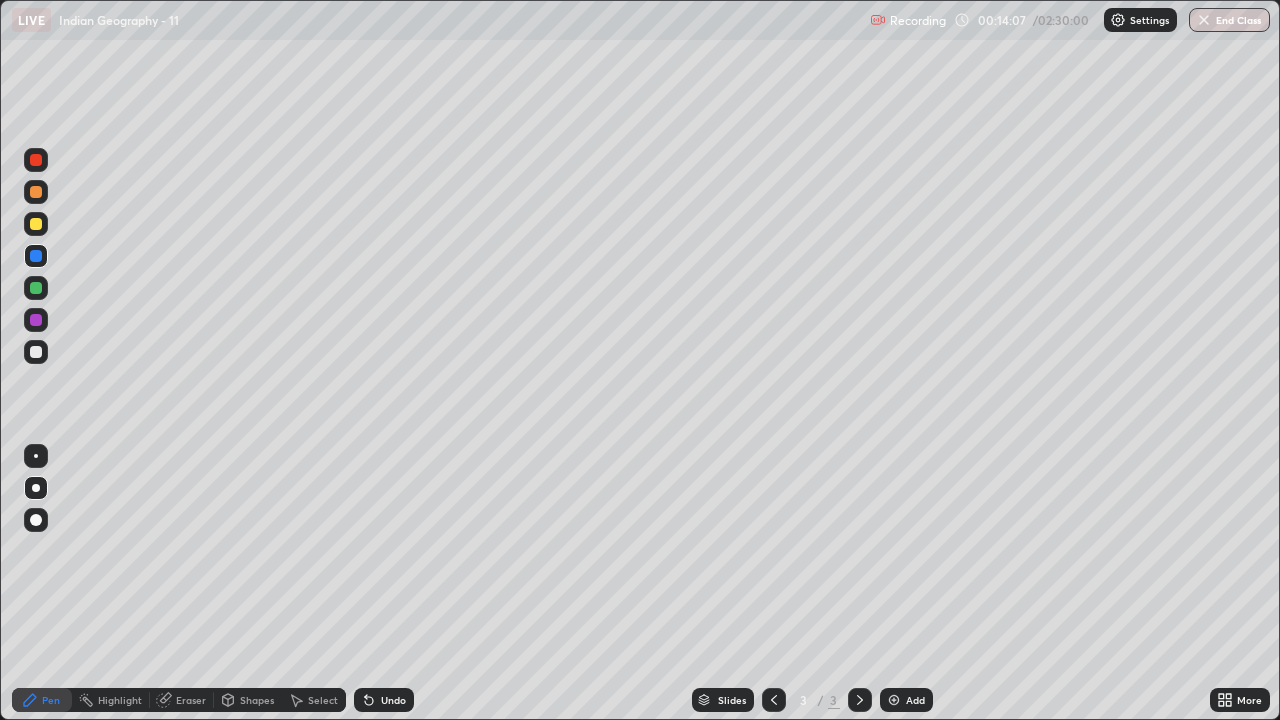 click on "Undo" at bounding box center (393, 700) 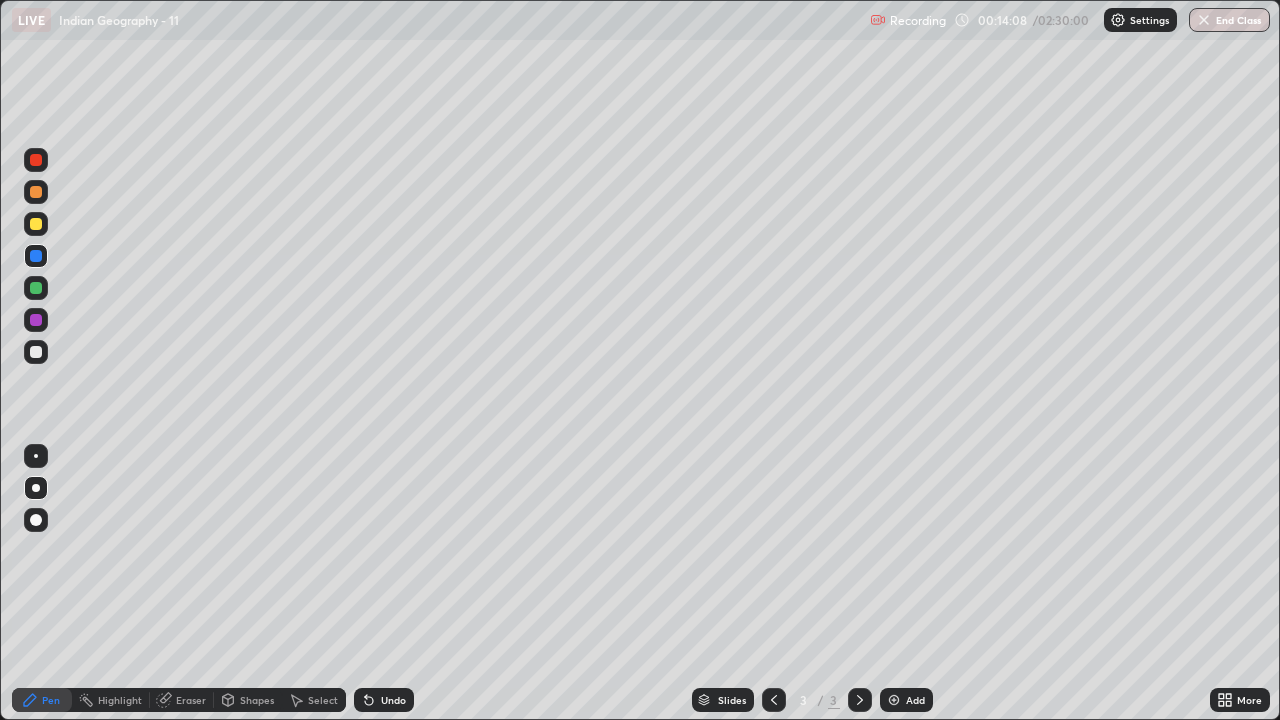 click on "Undo" at bounding box center (393, 700) 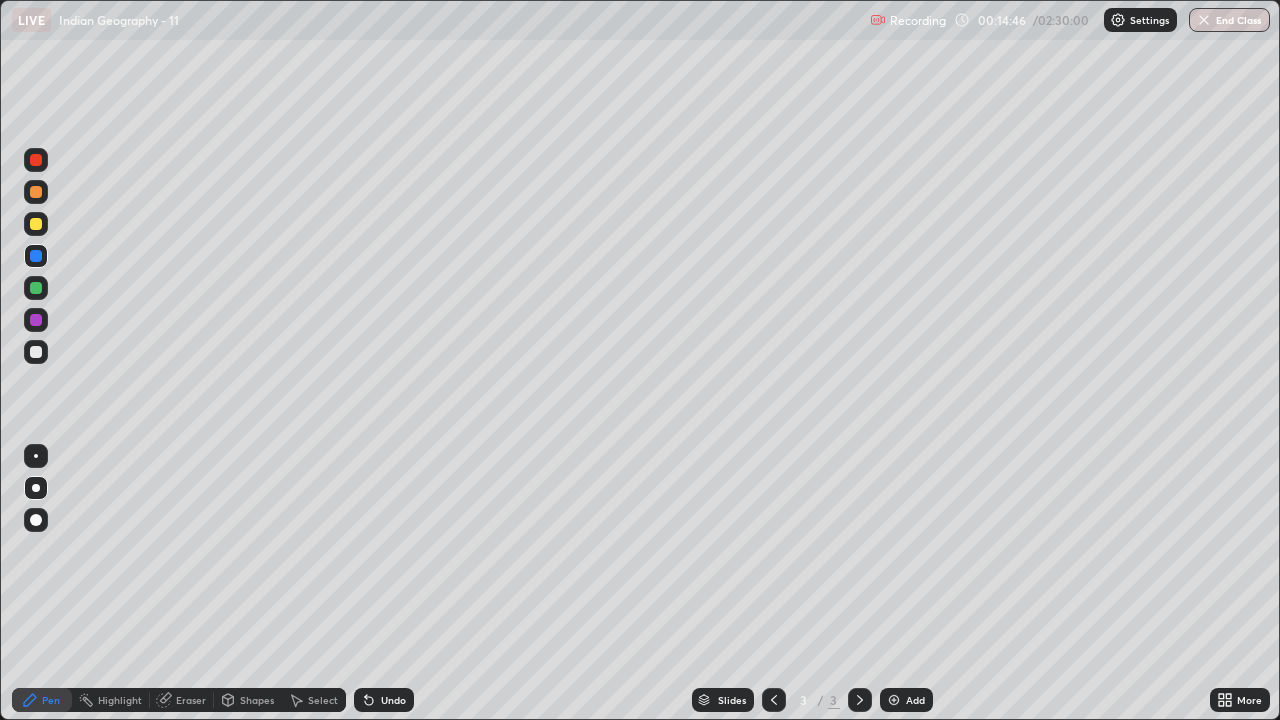 click at bounding box center (36, 224) 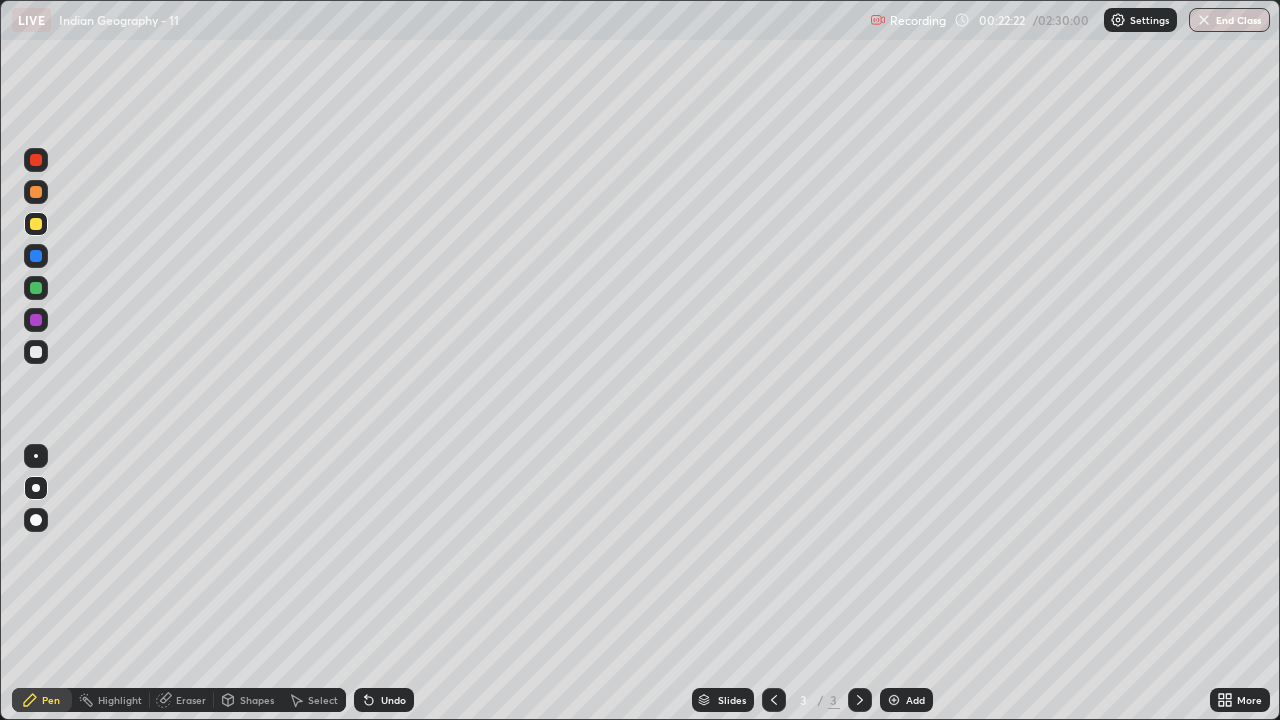 click on "Add" at bounding box center [915, 700] 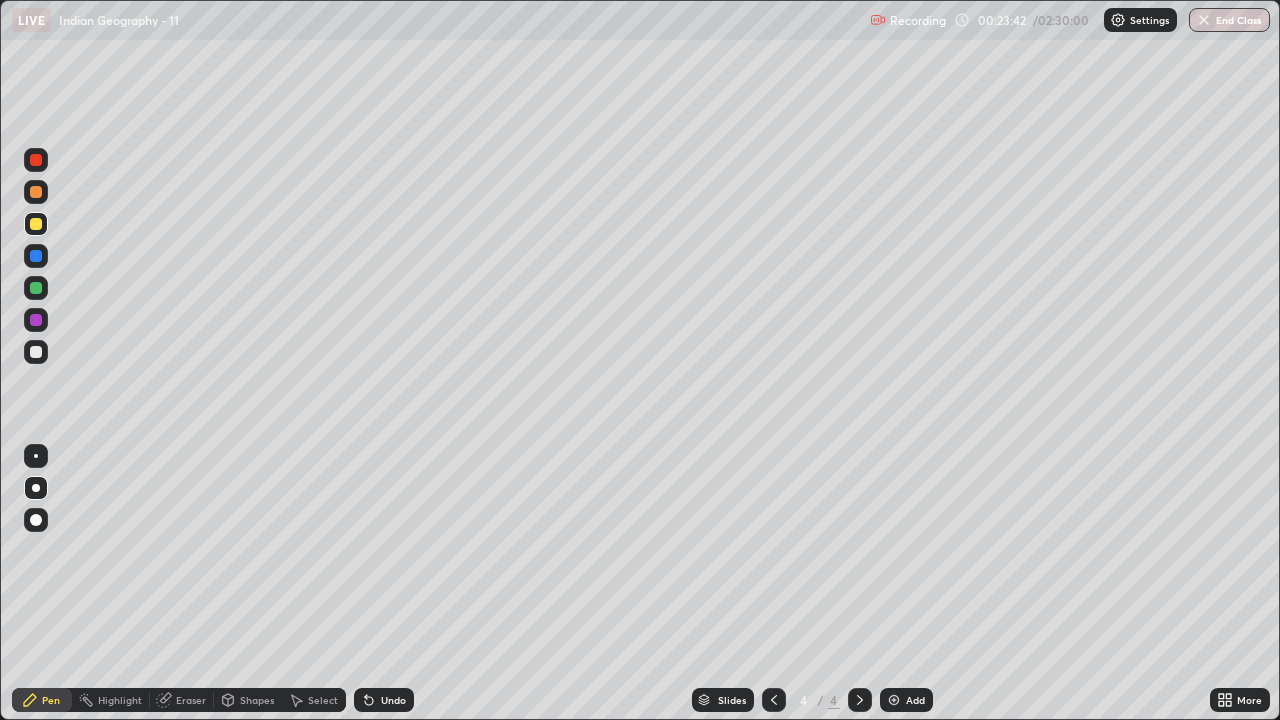 click at bounding box center [36, 224] 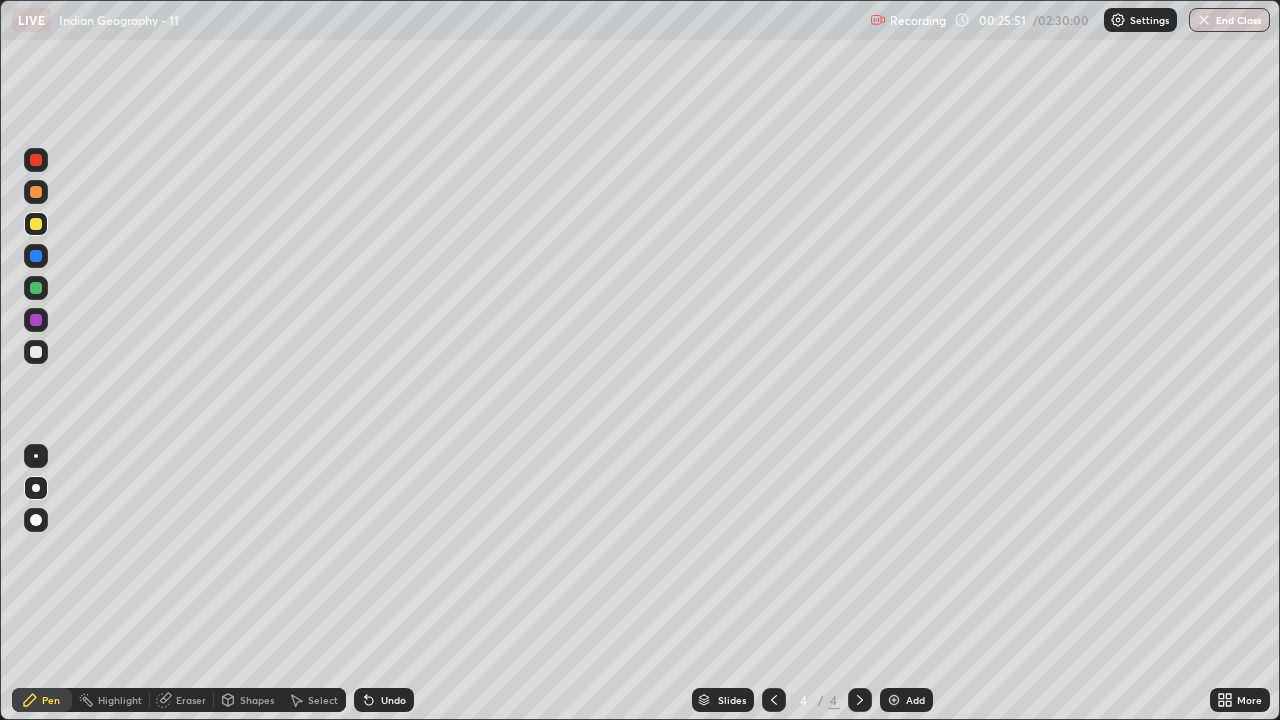 click at bounding box center [36, 352] 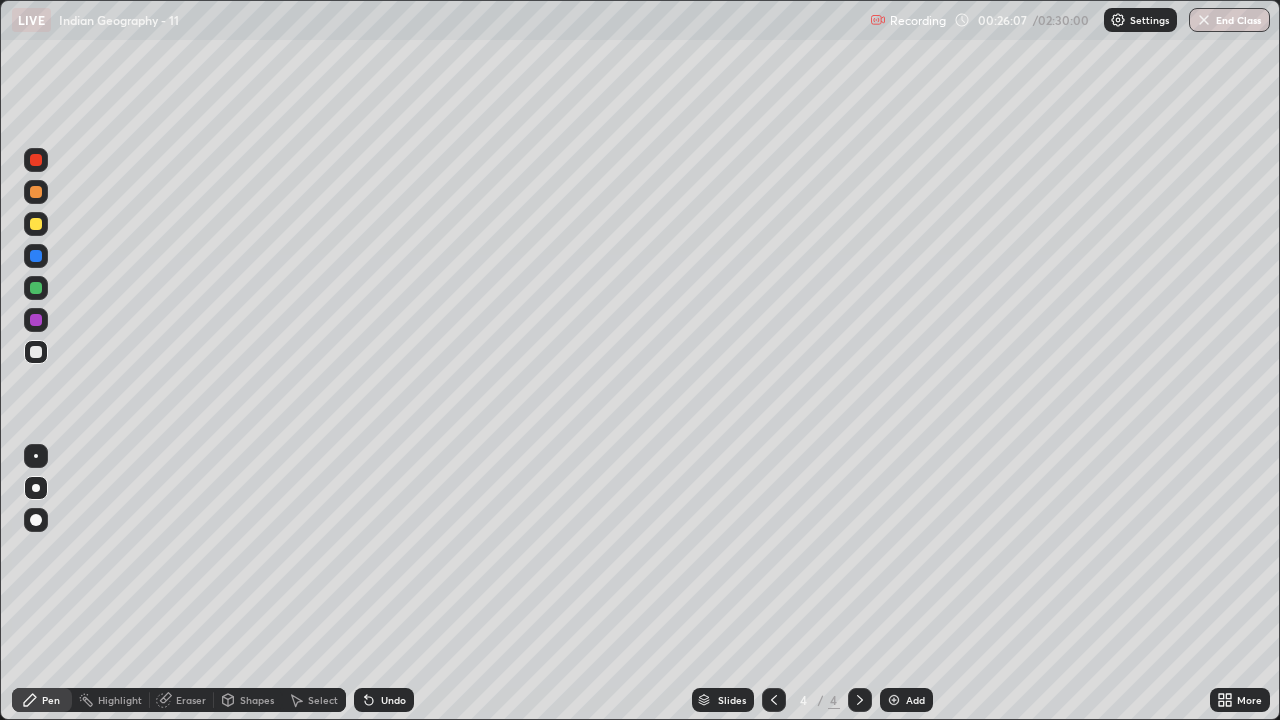 click at bounding box center (36, 192) 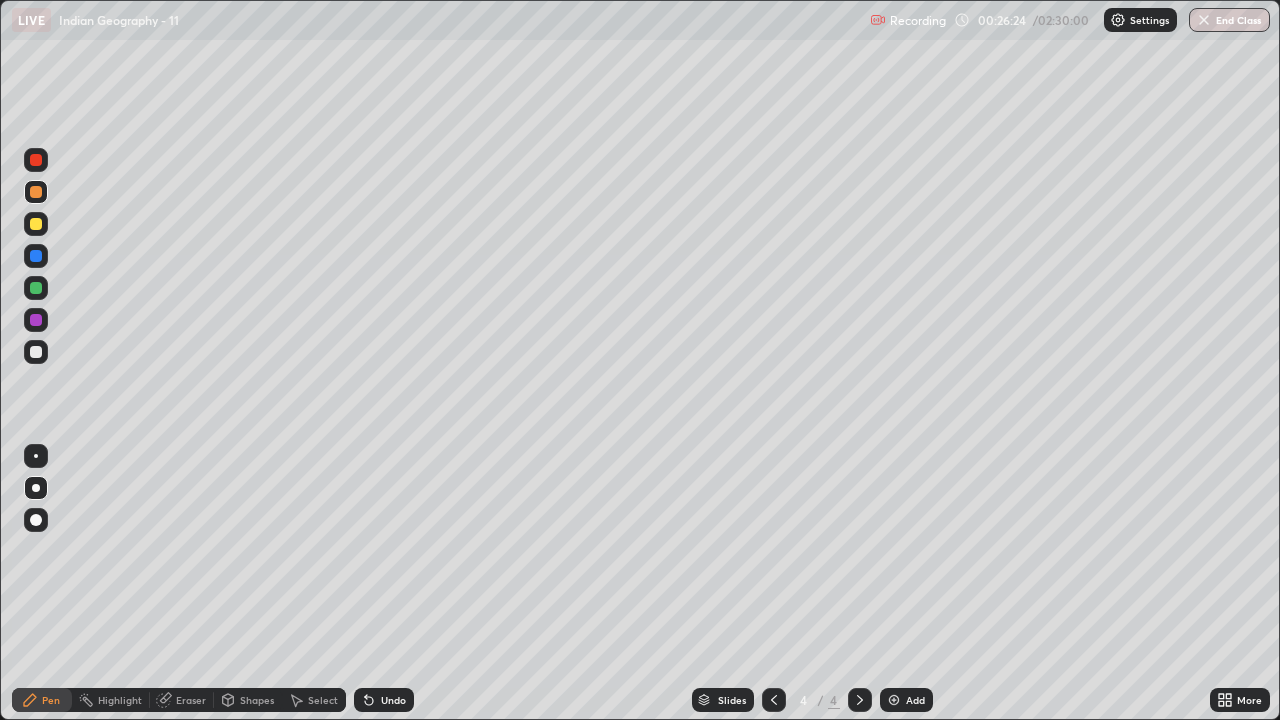 click at bounding box center [36, 352] 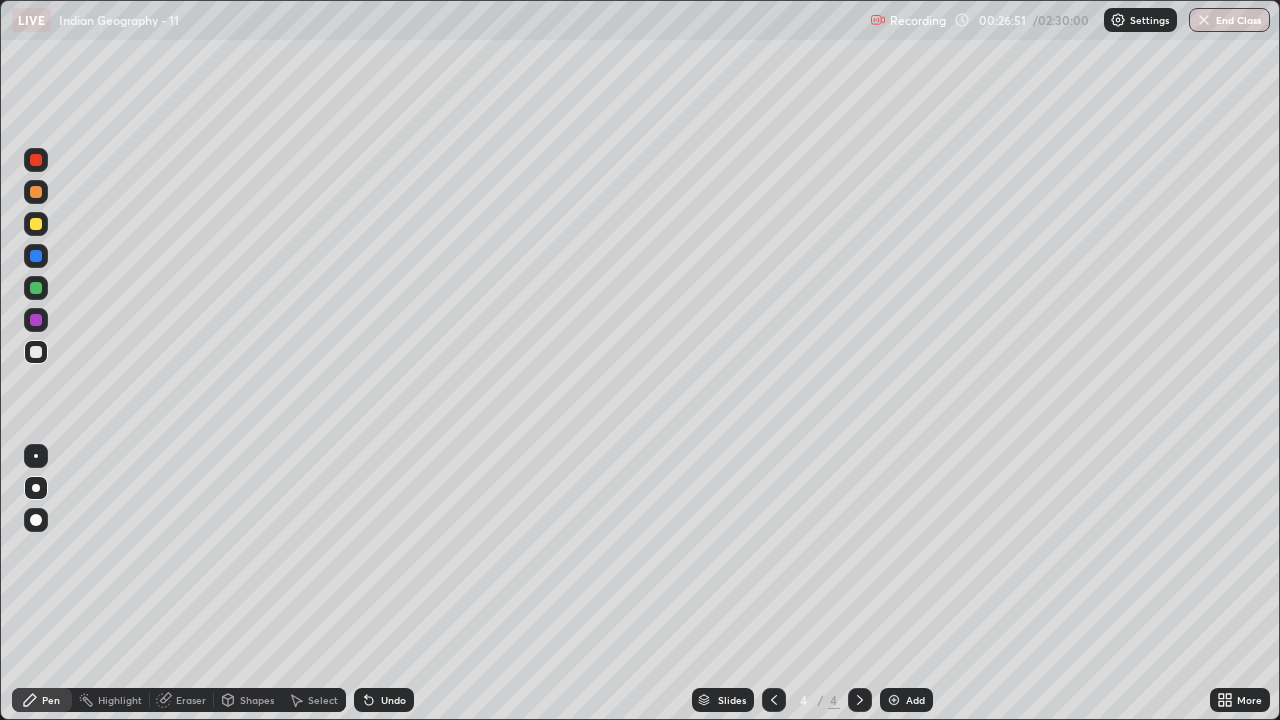 click at bounding box center (36, 288) 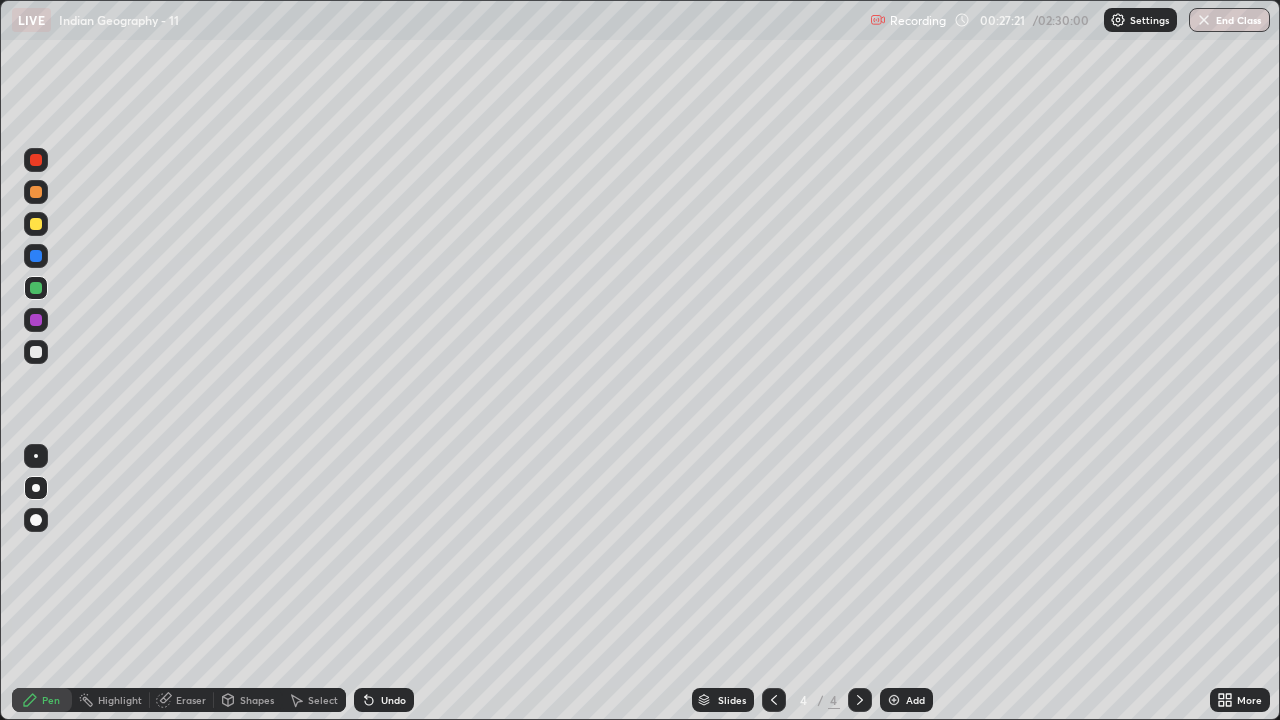 click at bounding box center [36, 352] 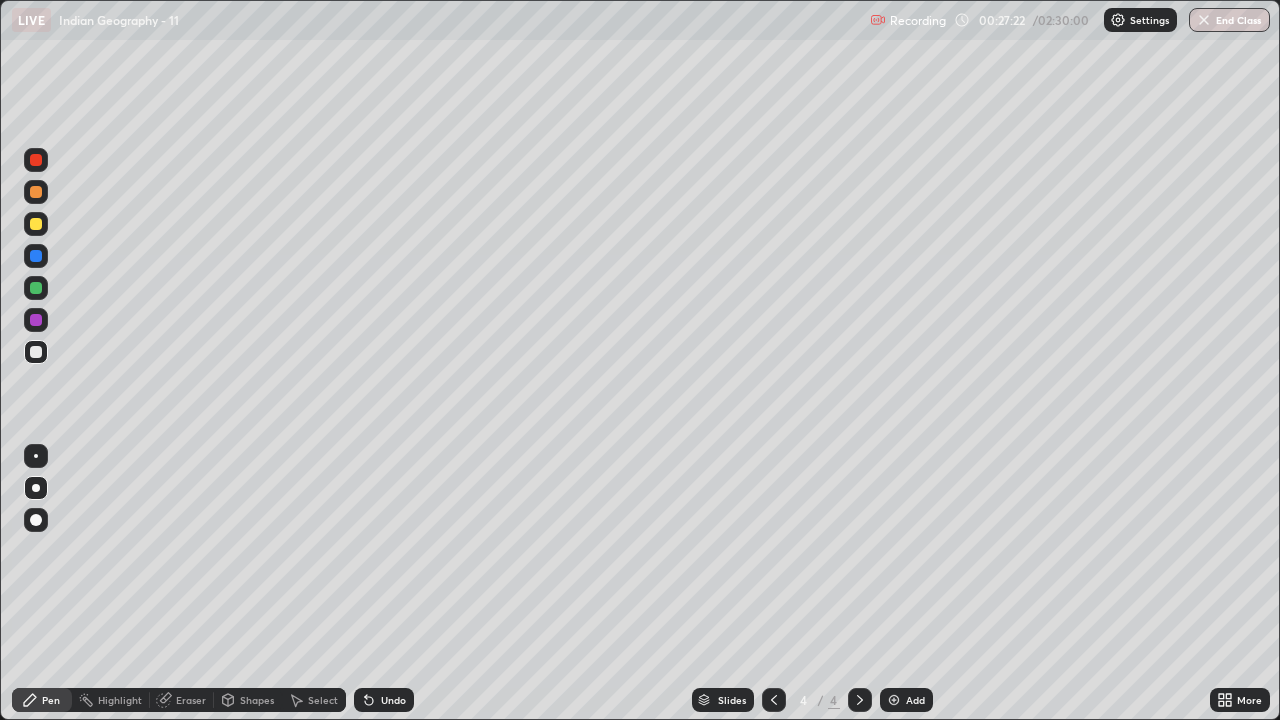 click on "Shapes" at bounding box center [257, 700] 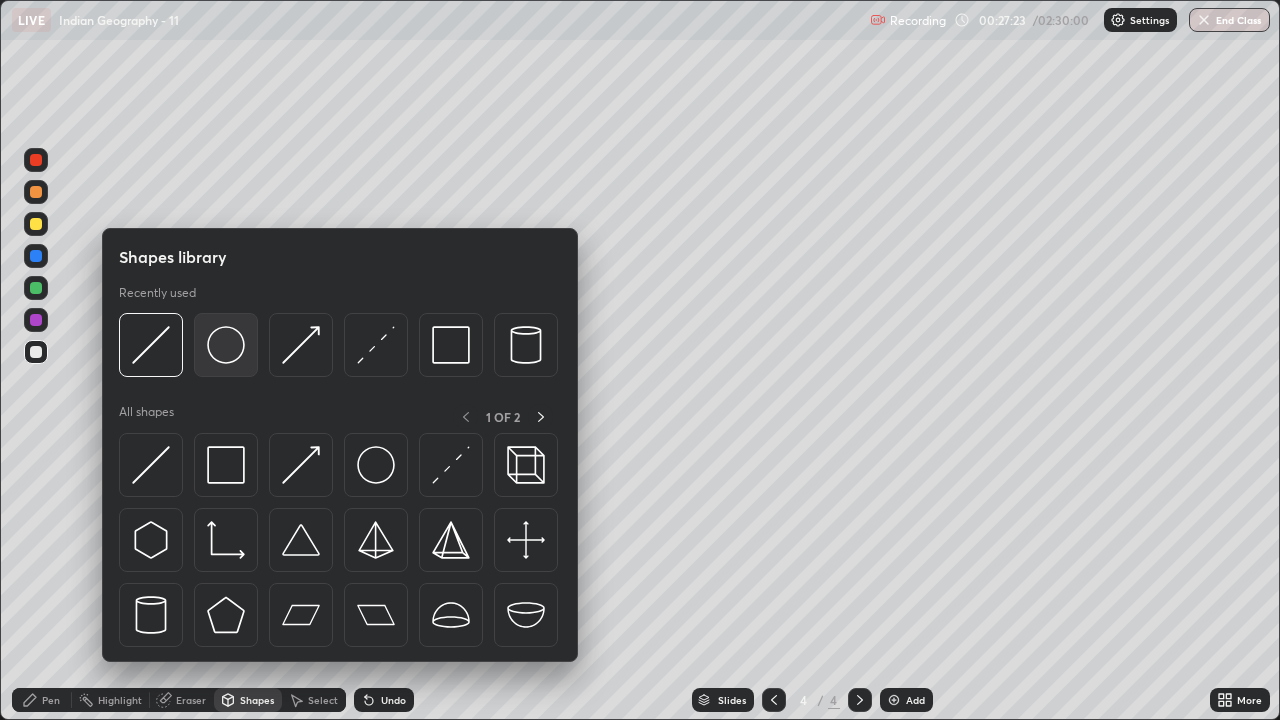 click at bounding box center [226, 345] 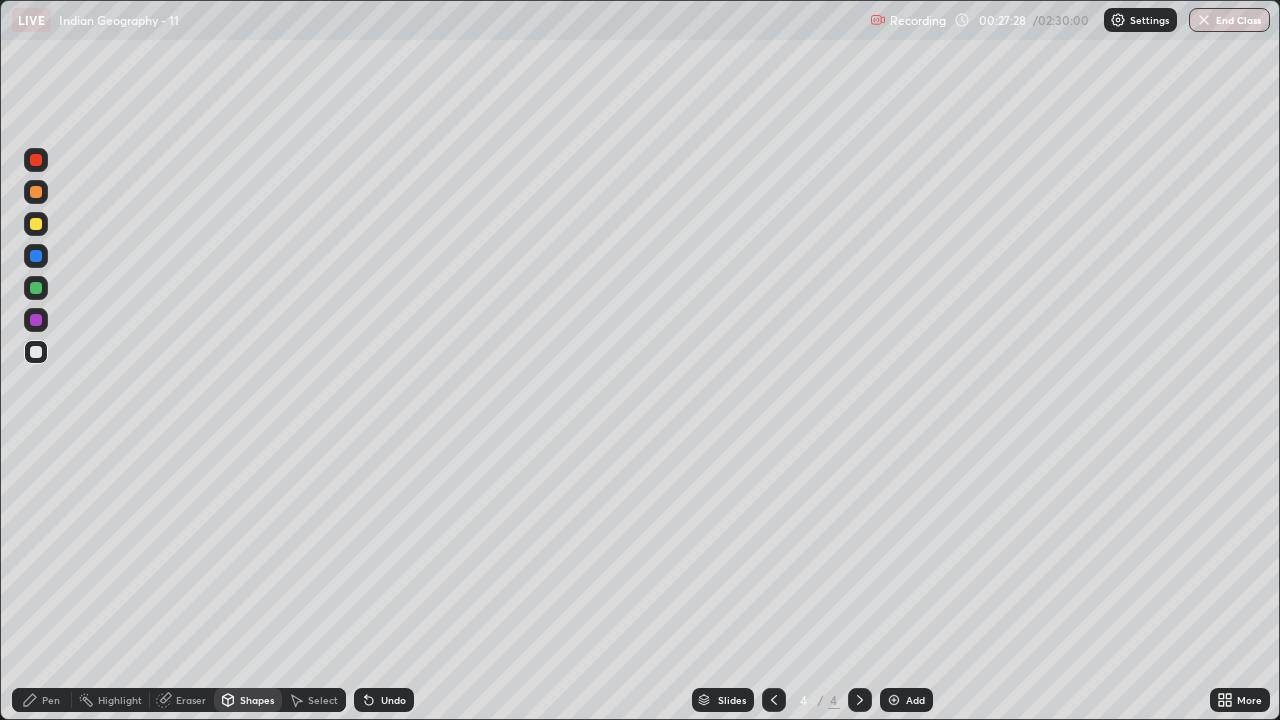 click on "Select" at bounding box center [323, 700] 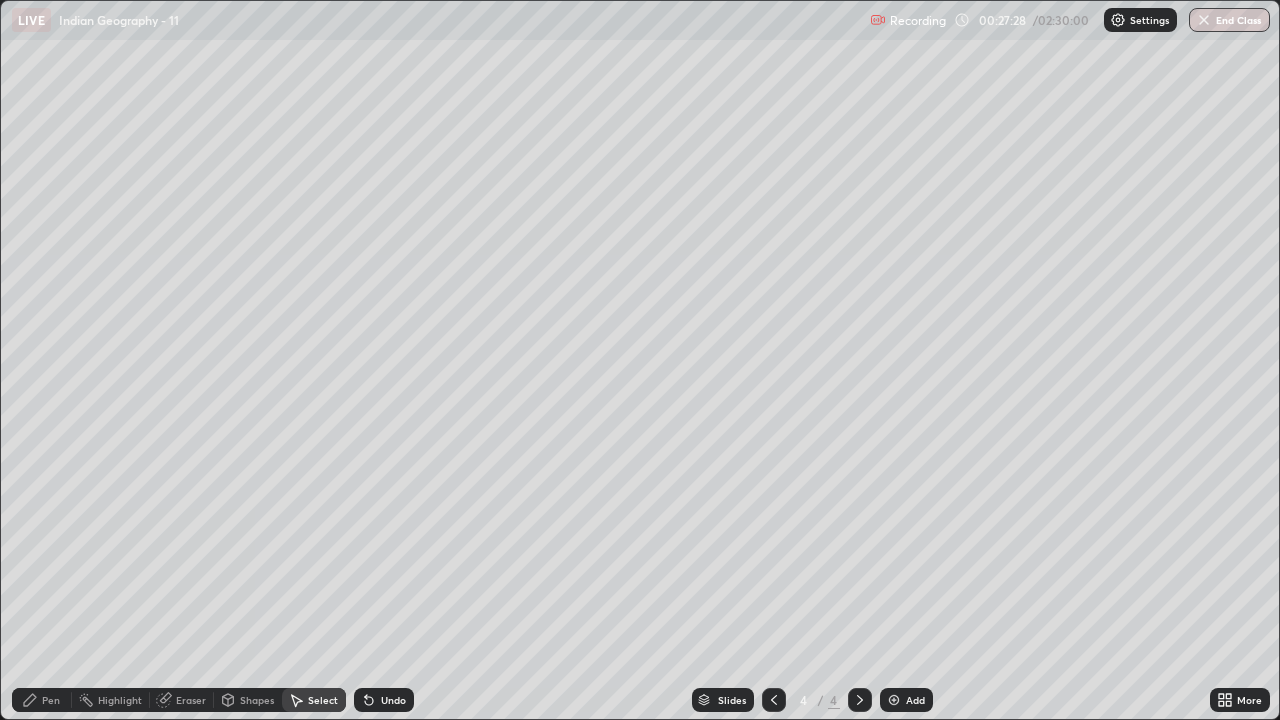 click on "Undo" at bounding box center [0, 0] 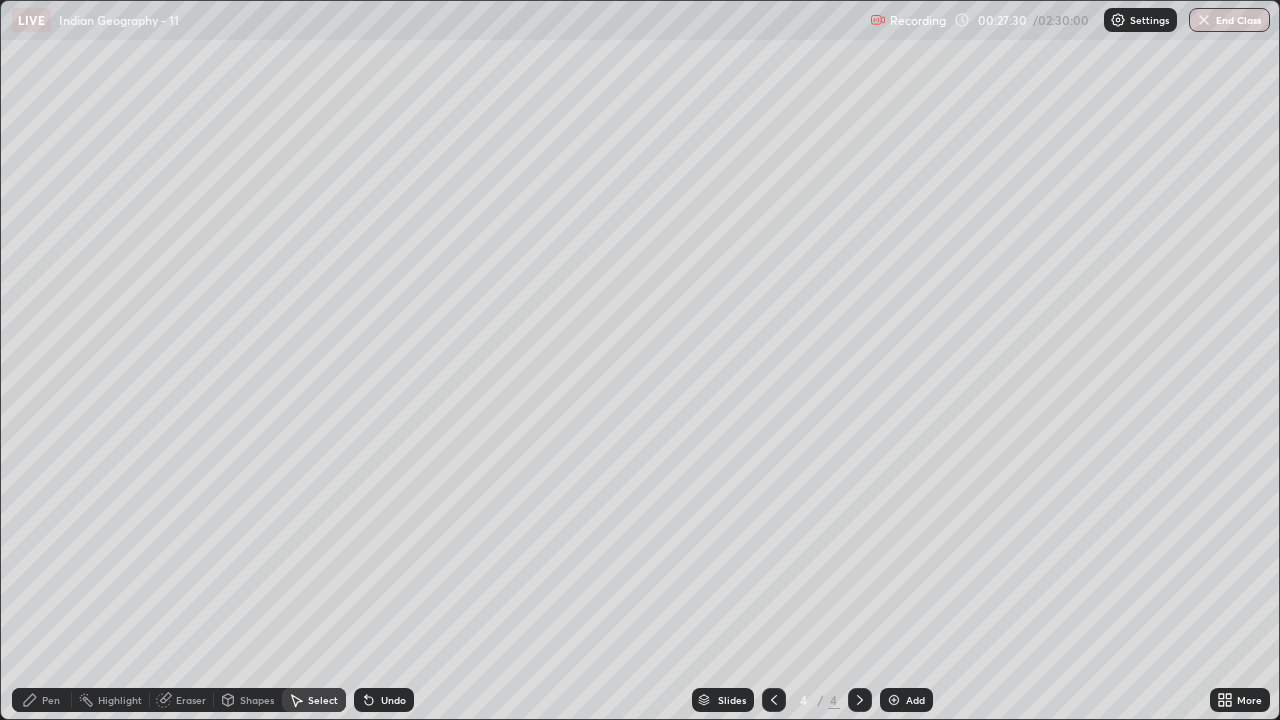 click on "0 ° Undo Copy Duplicate Duplicate to new slide Delete" at bounding box center [640, 360] 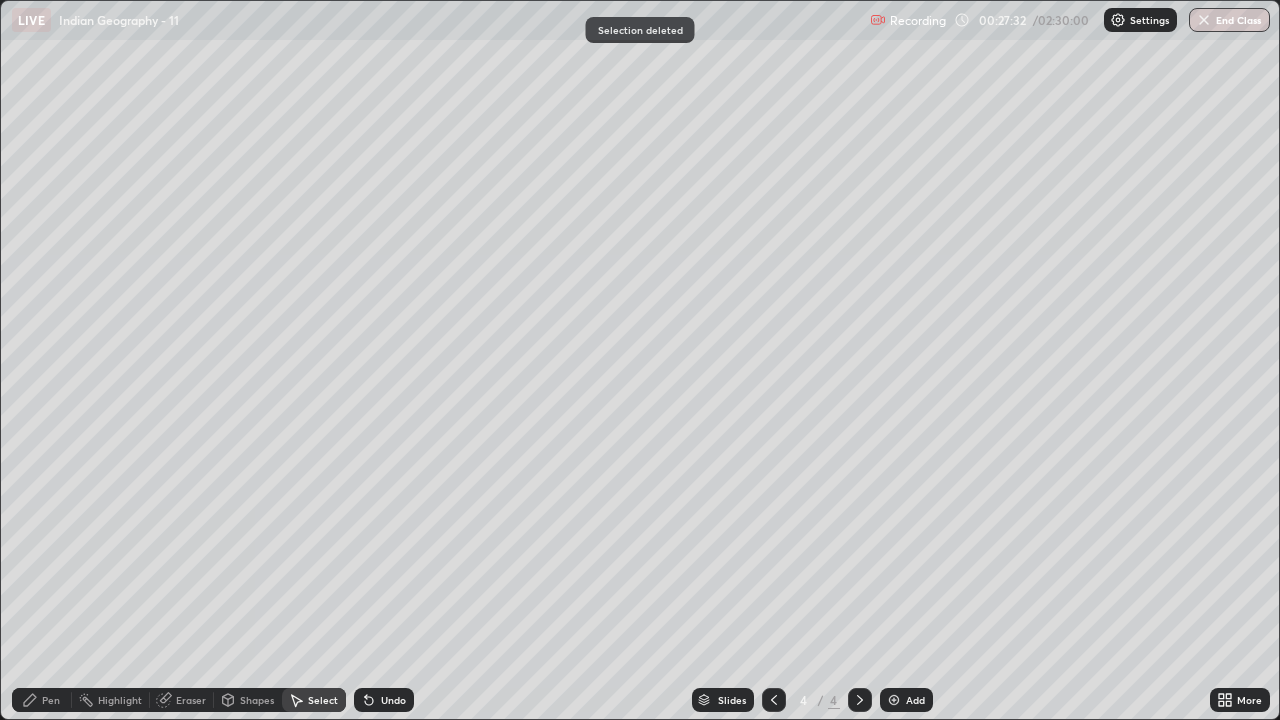 click 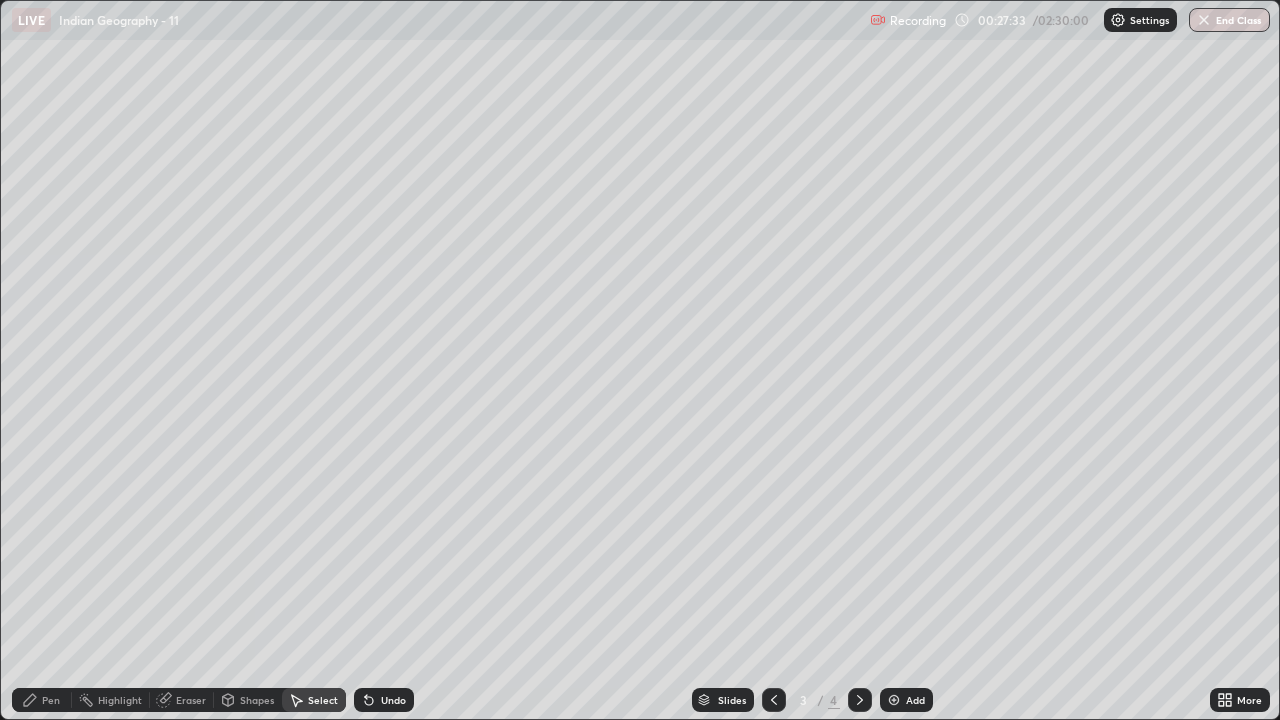 click 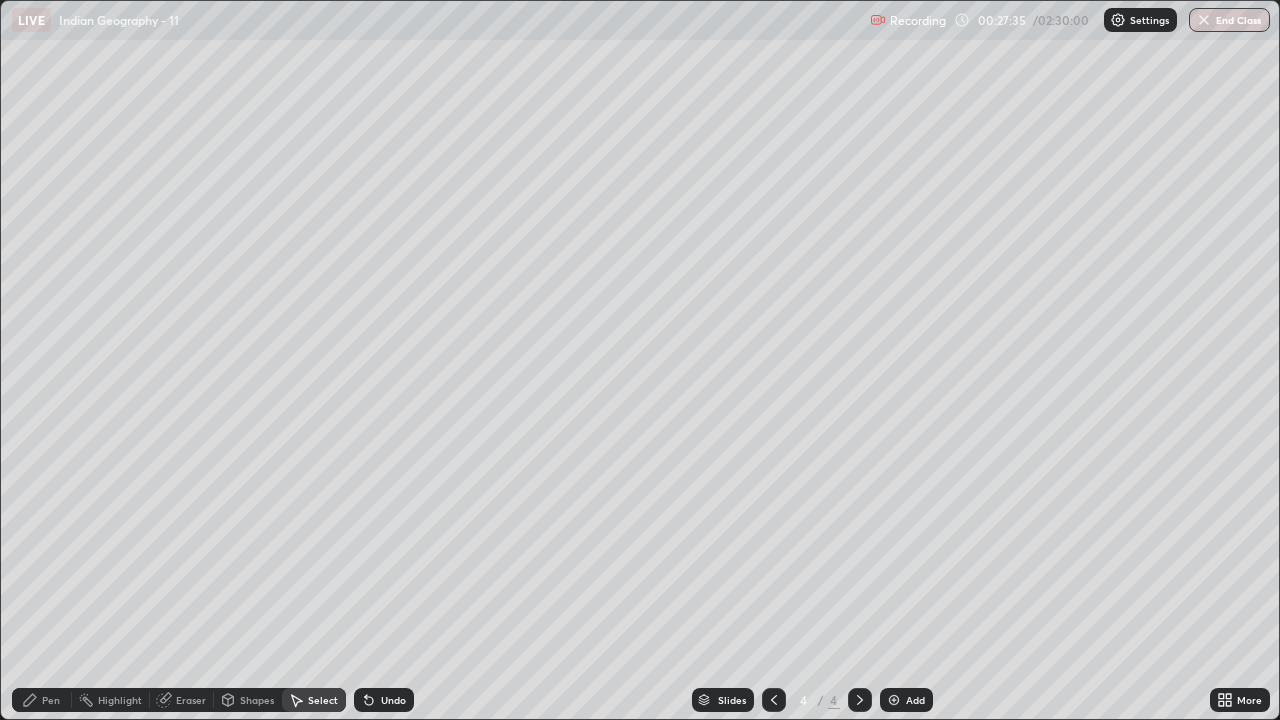 click 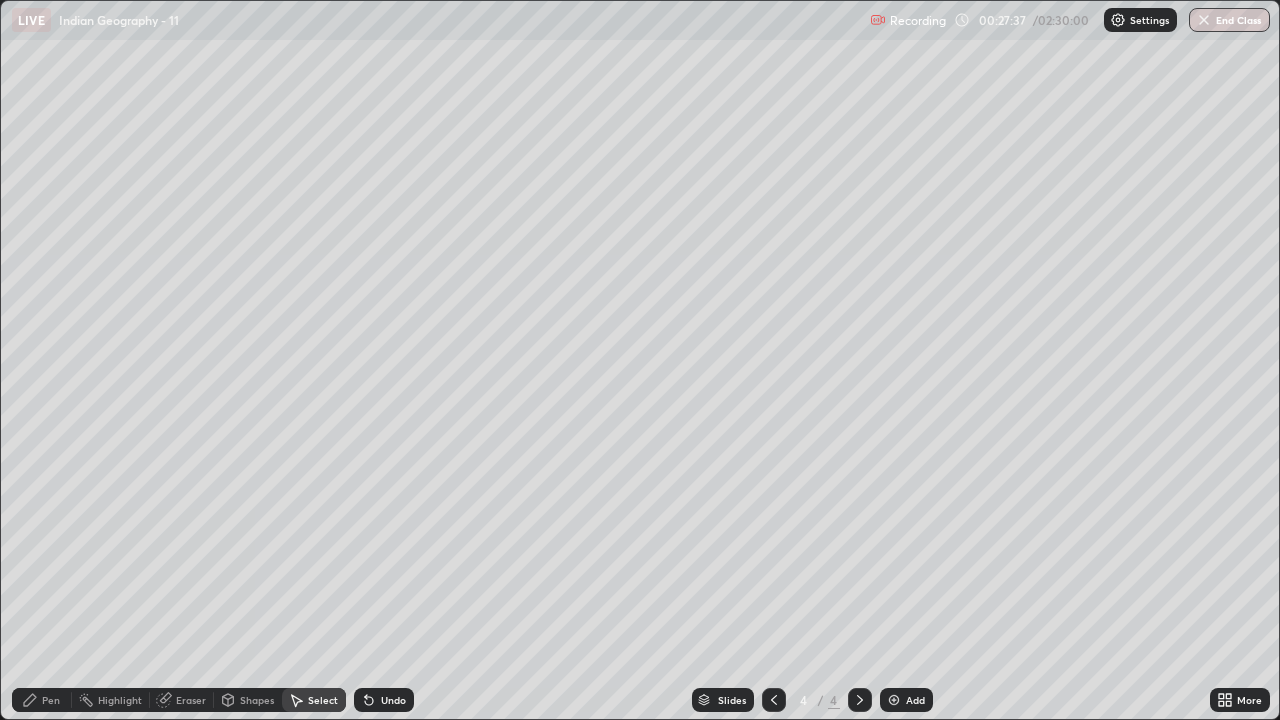 click on "Undo" at bounding box center [384, 700] 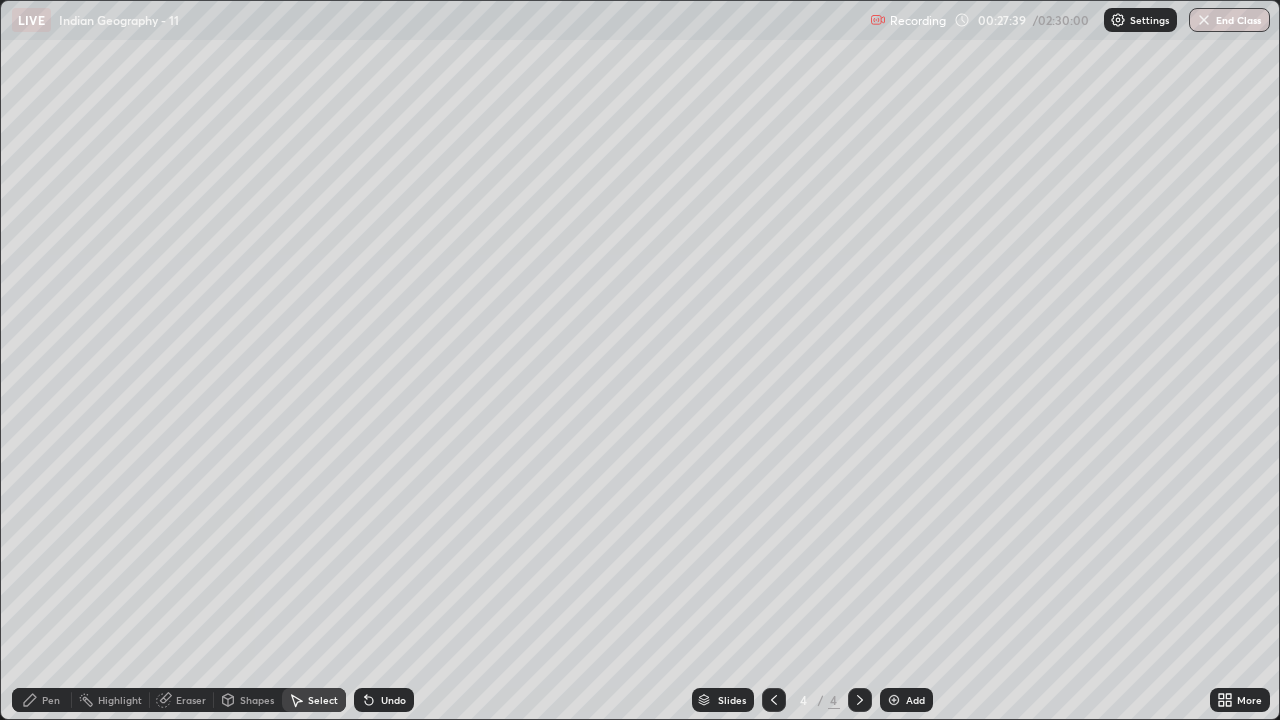 click on "Pen" at bounding box center (42, 700) 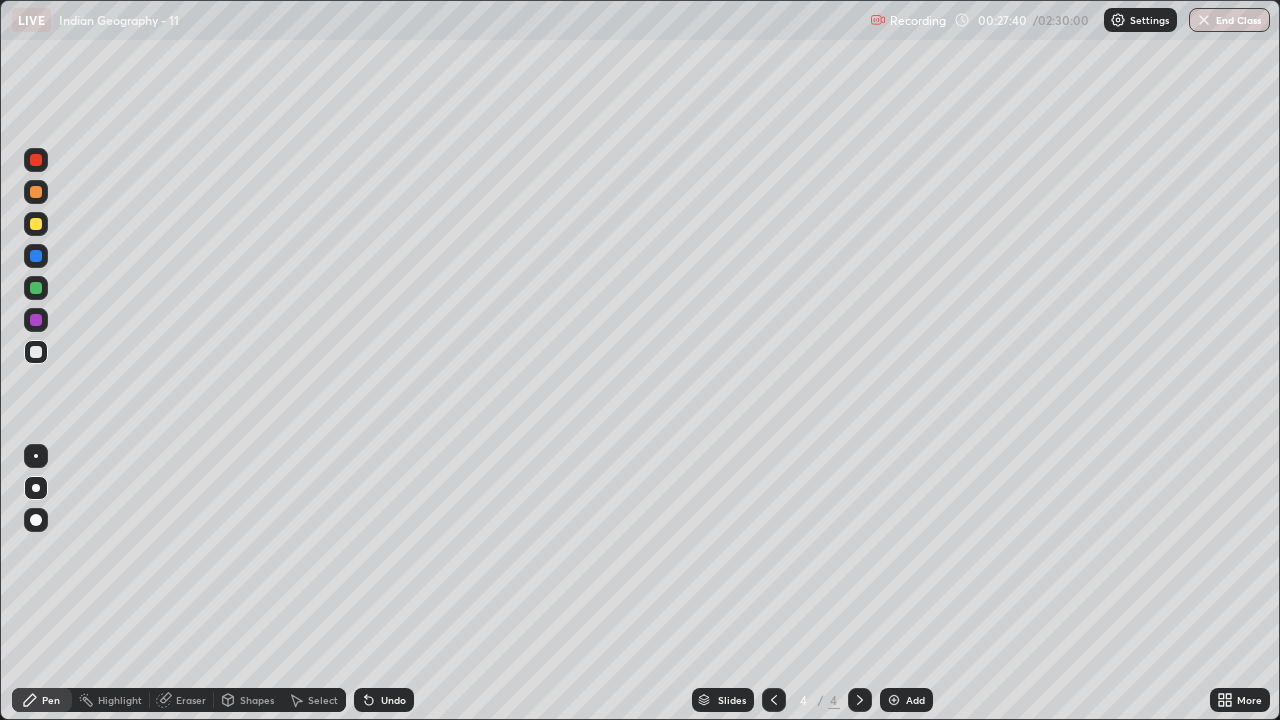 click at bounding box center [36, 488] 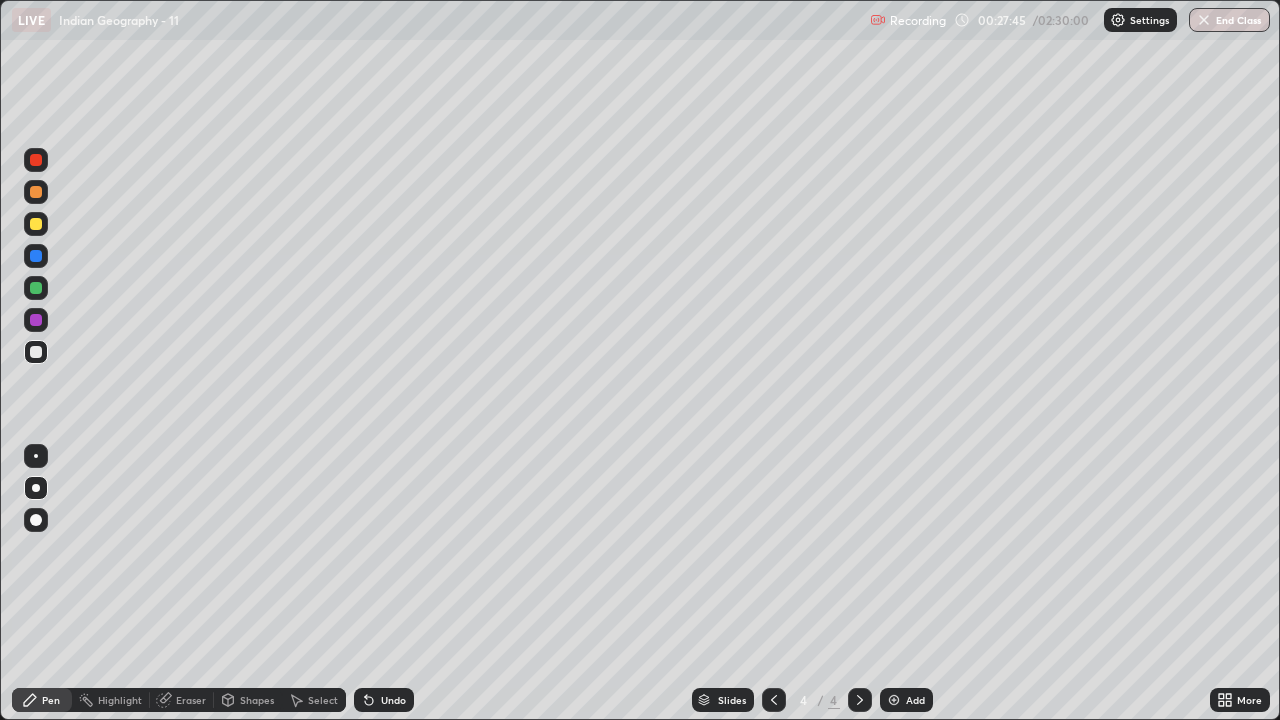 click at bounding box center [36, 224] 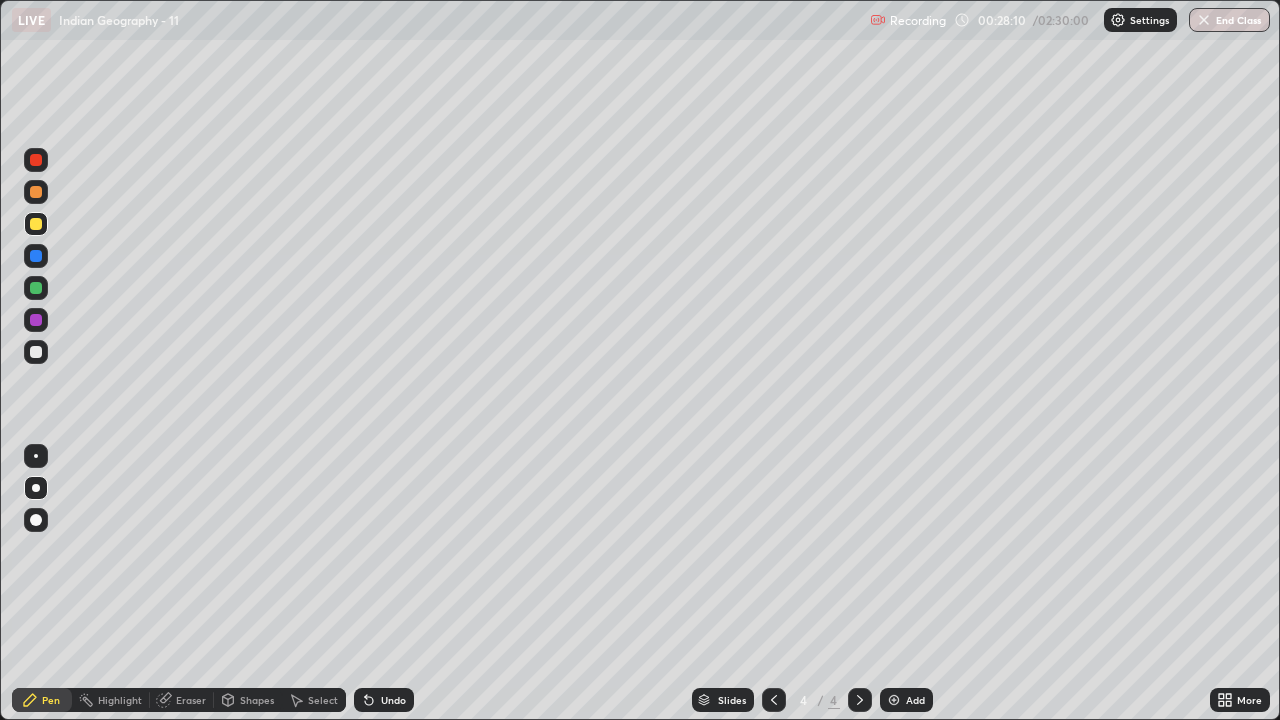 click at bounding box center (36, 256) 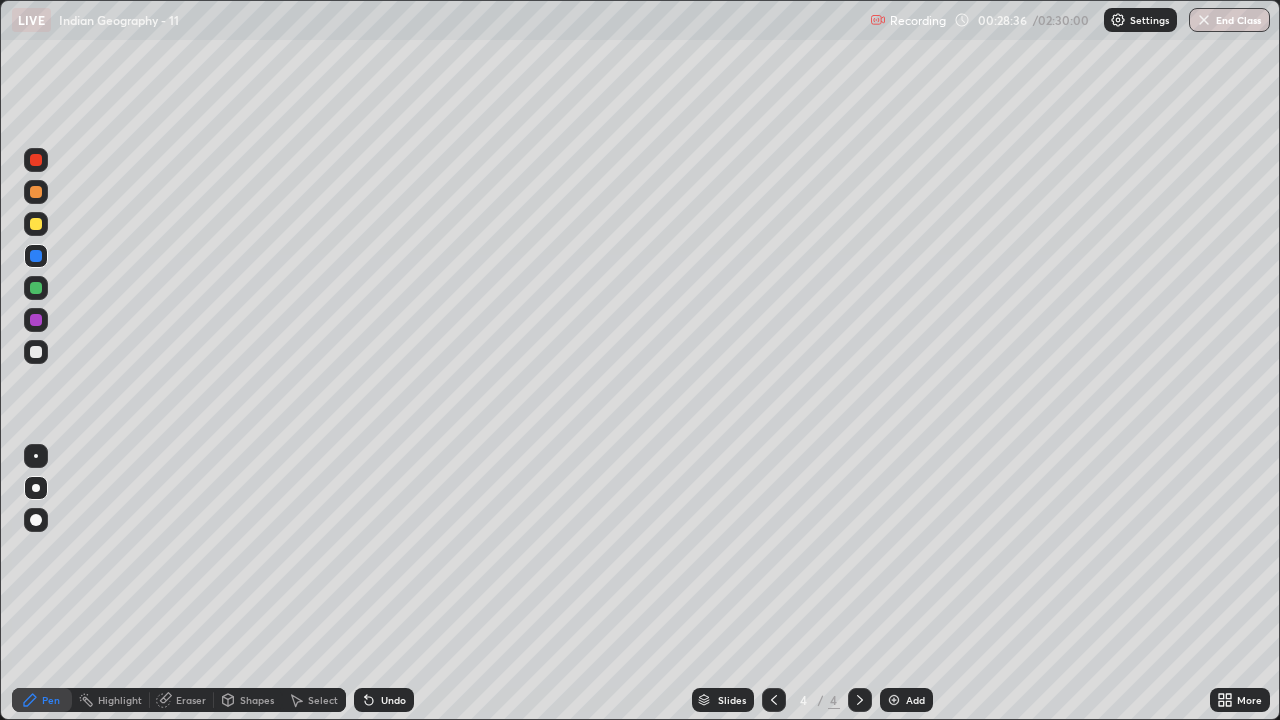click on "Shapes" at bounding box center [257, 700] 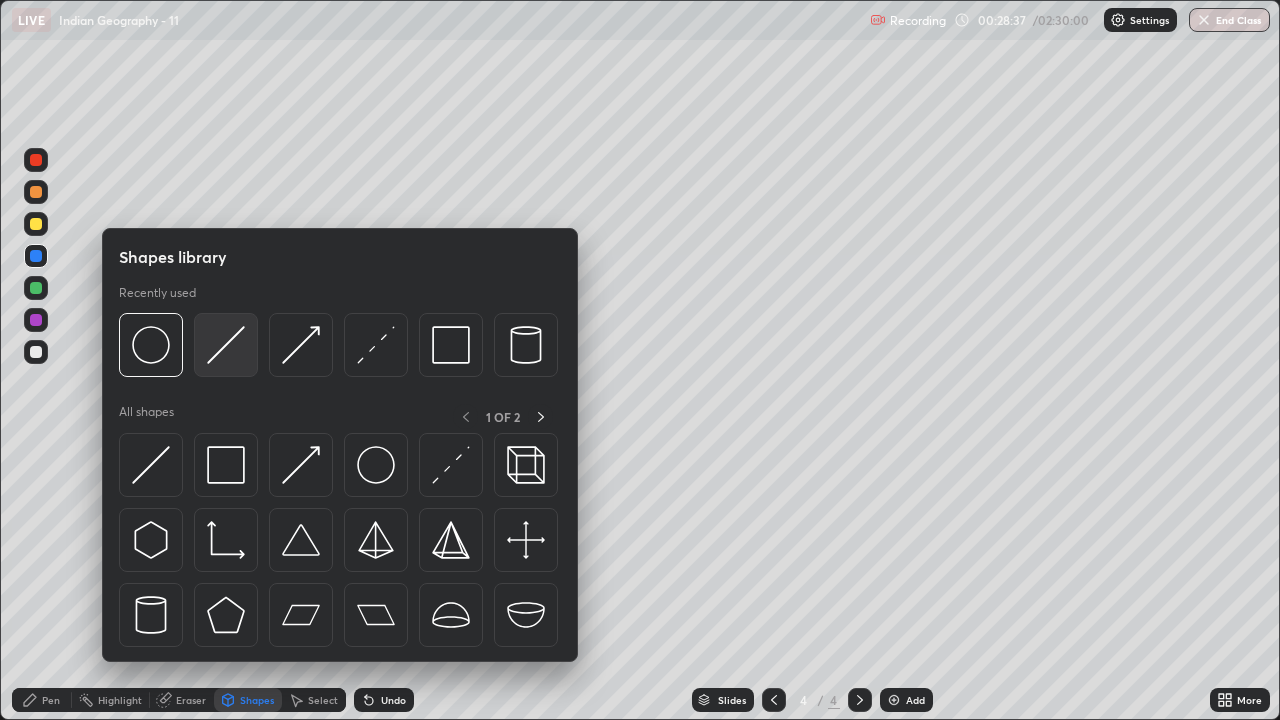 click at bounding box center (226, 345) 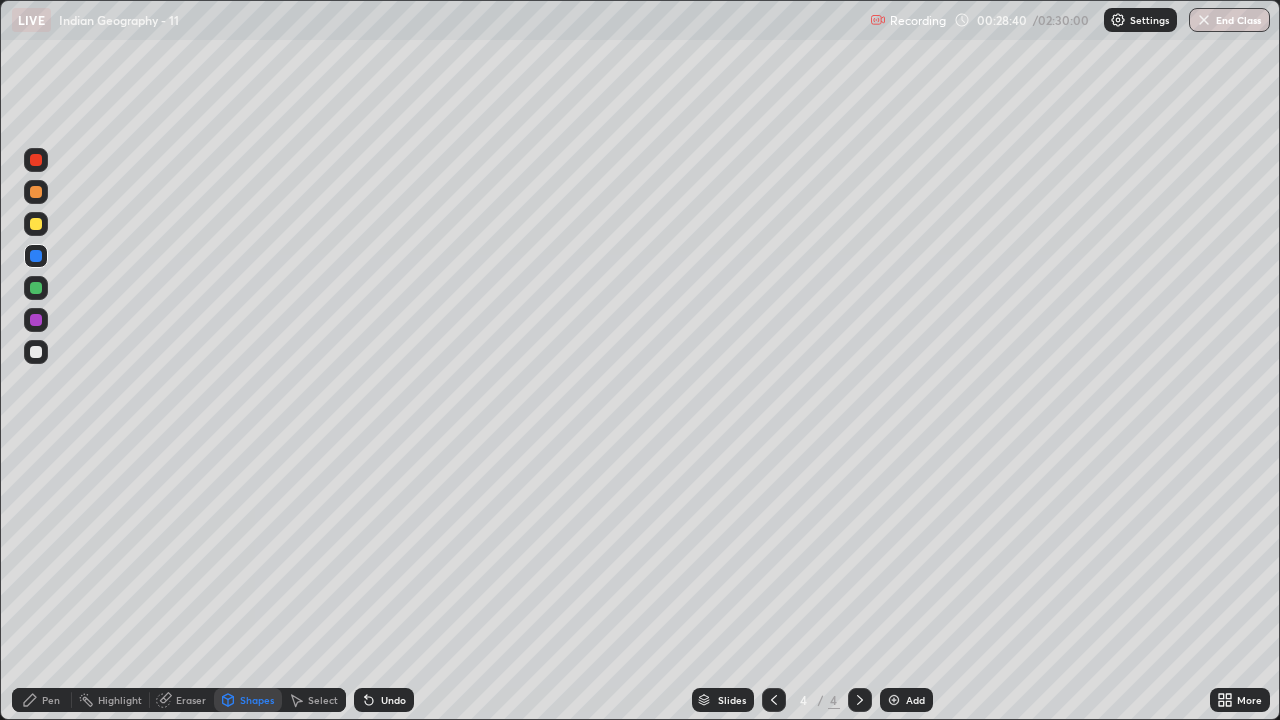 click on "Pen" at bounding box center (51, 700) 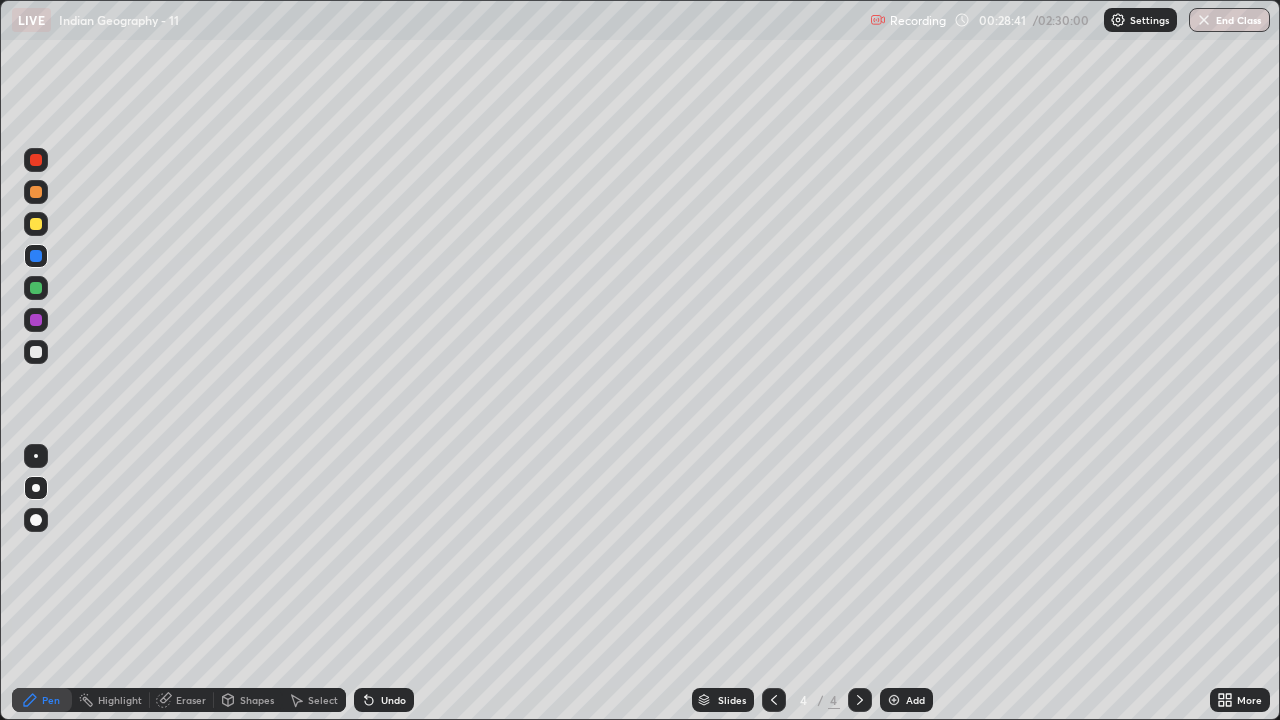click at bounding box center (36, 192) 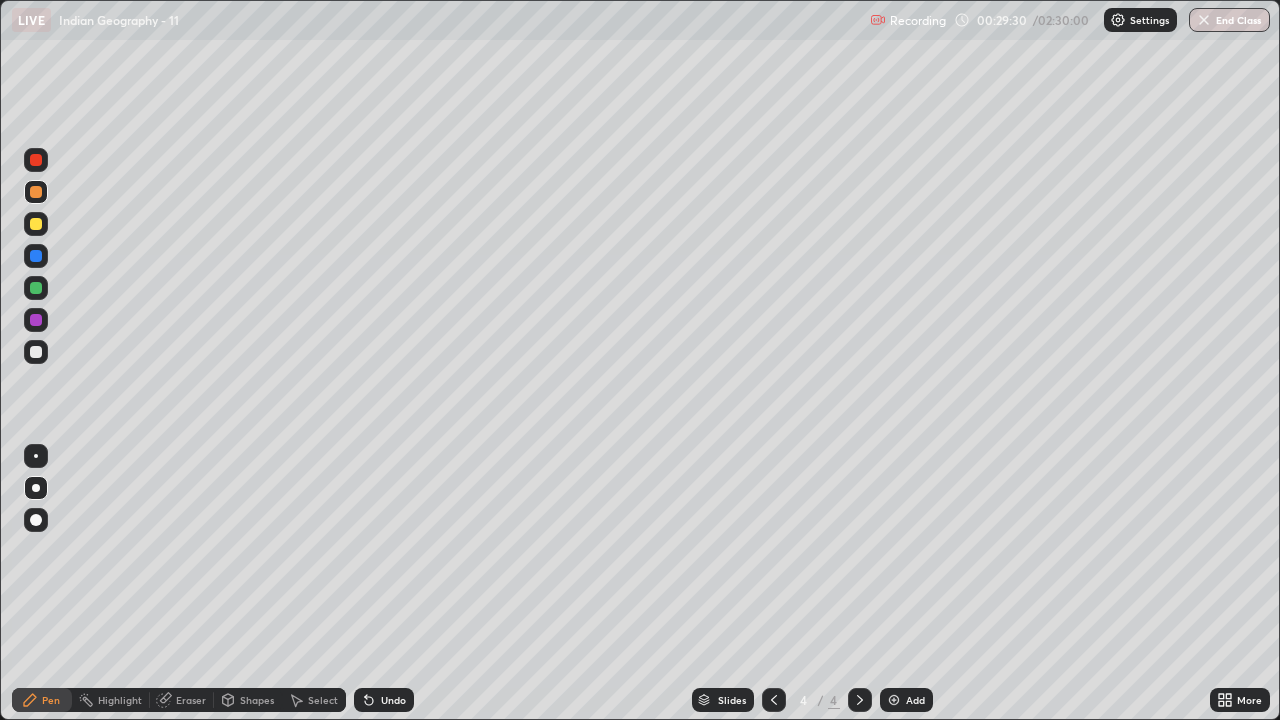 click at bounding box center [36, 224] 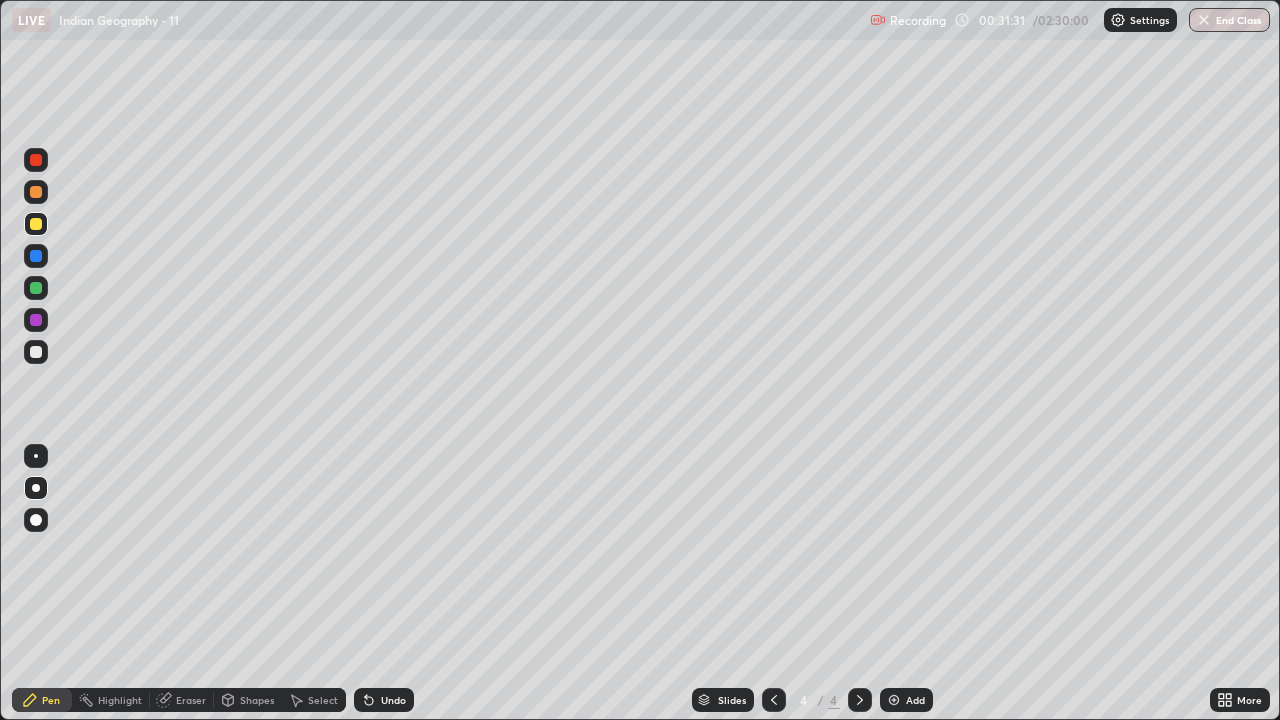 click on "Eraser" at bounding box center [191, 700] 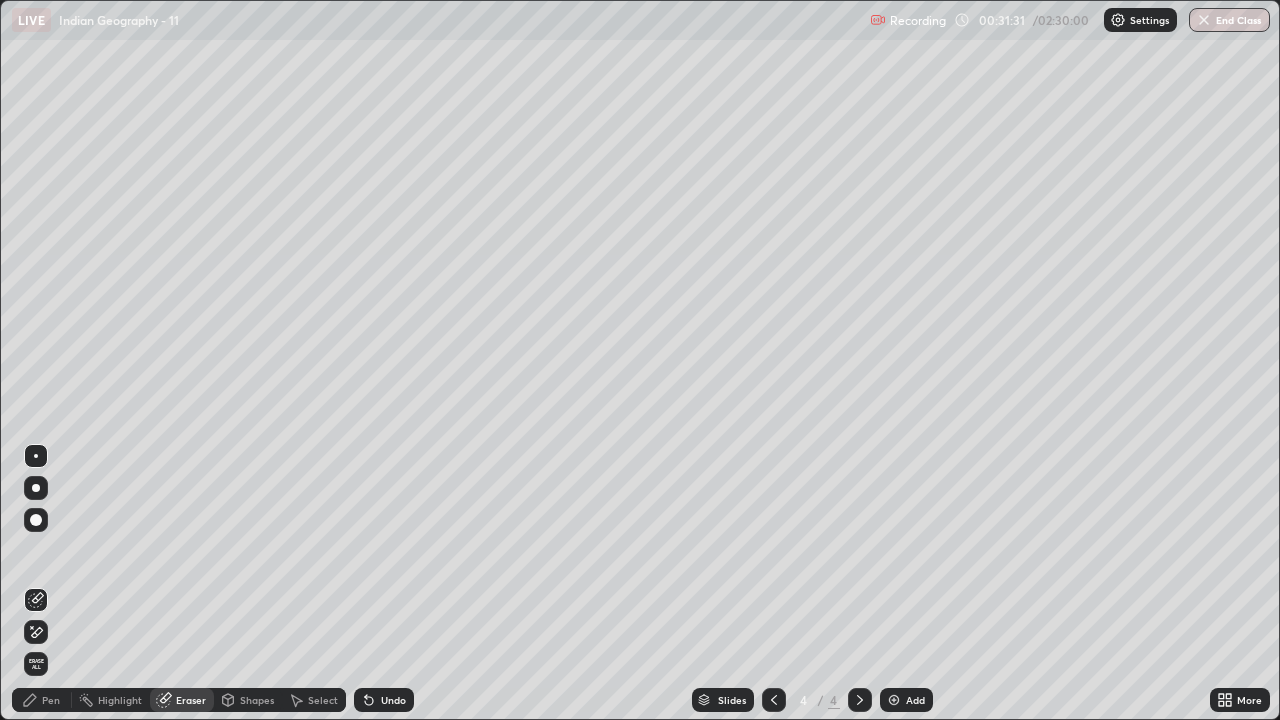 click 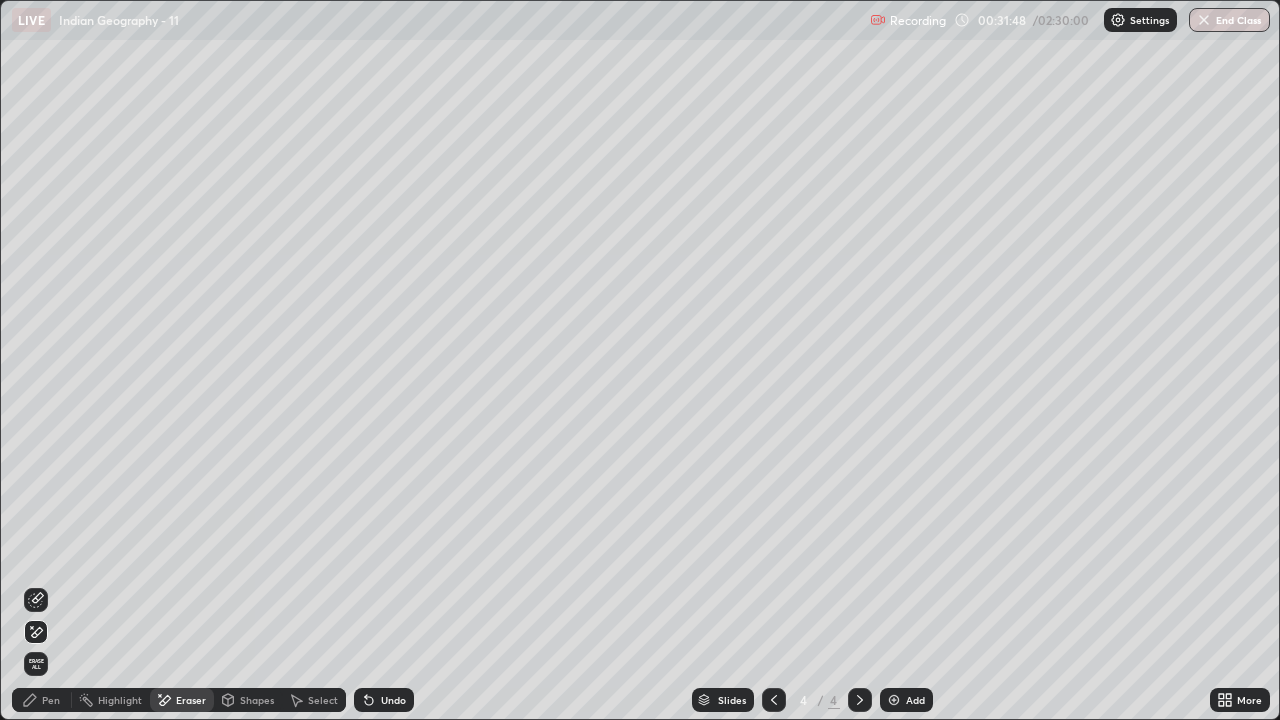 click on "Pen" at bounding box center (51, 700) 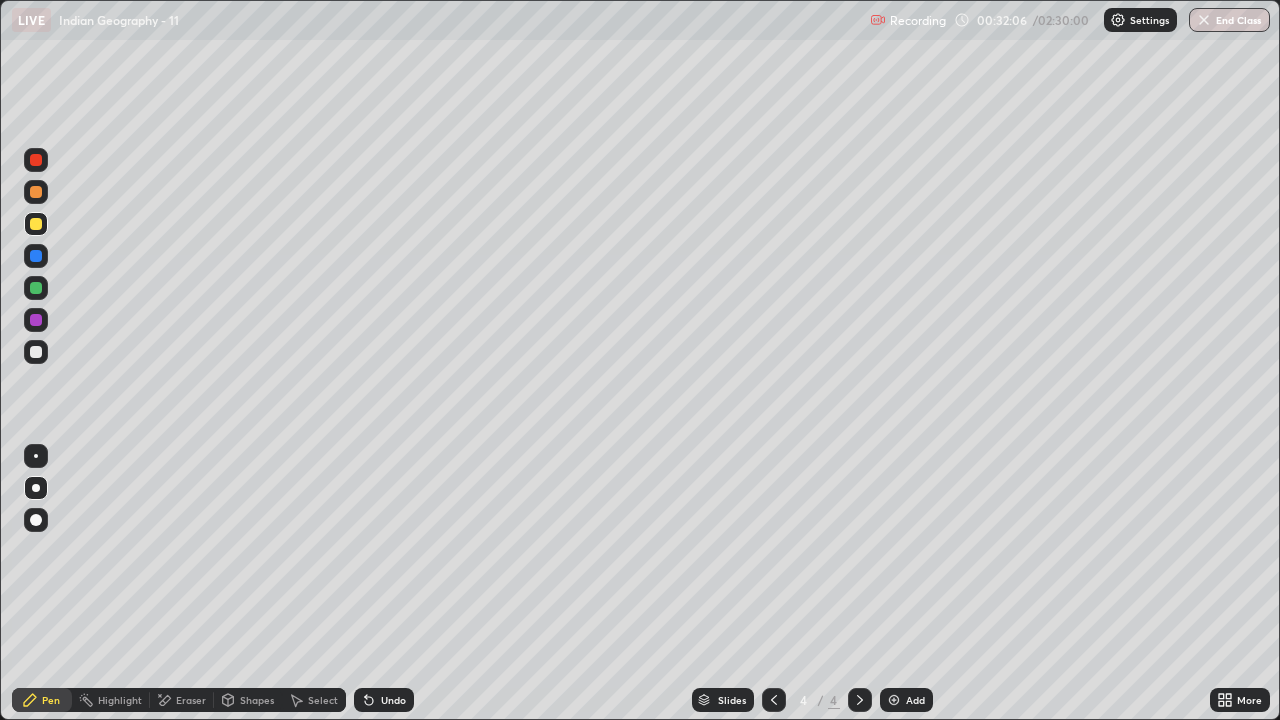 click at bounding box center [36, 352] 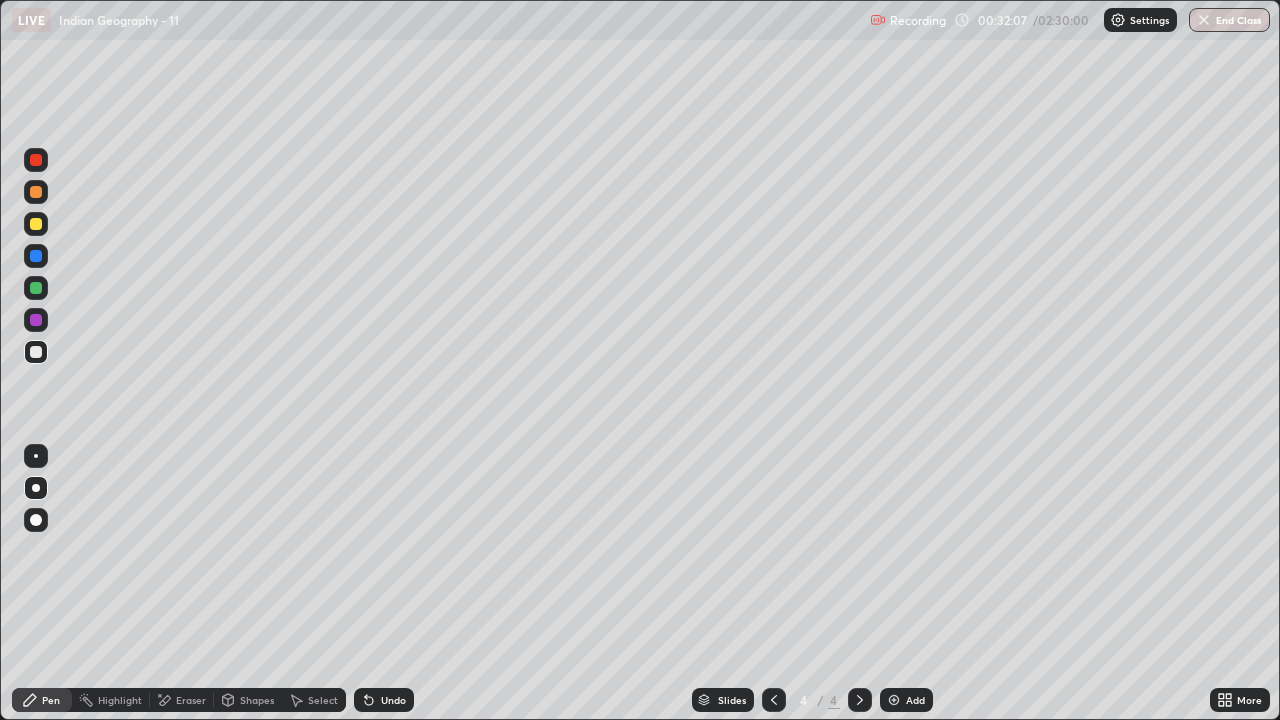 click on "Pen" at bounding box center (51, 700) 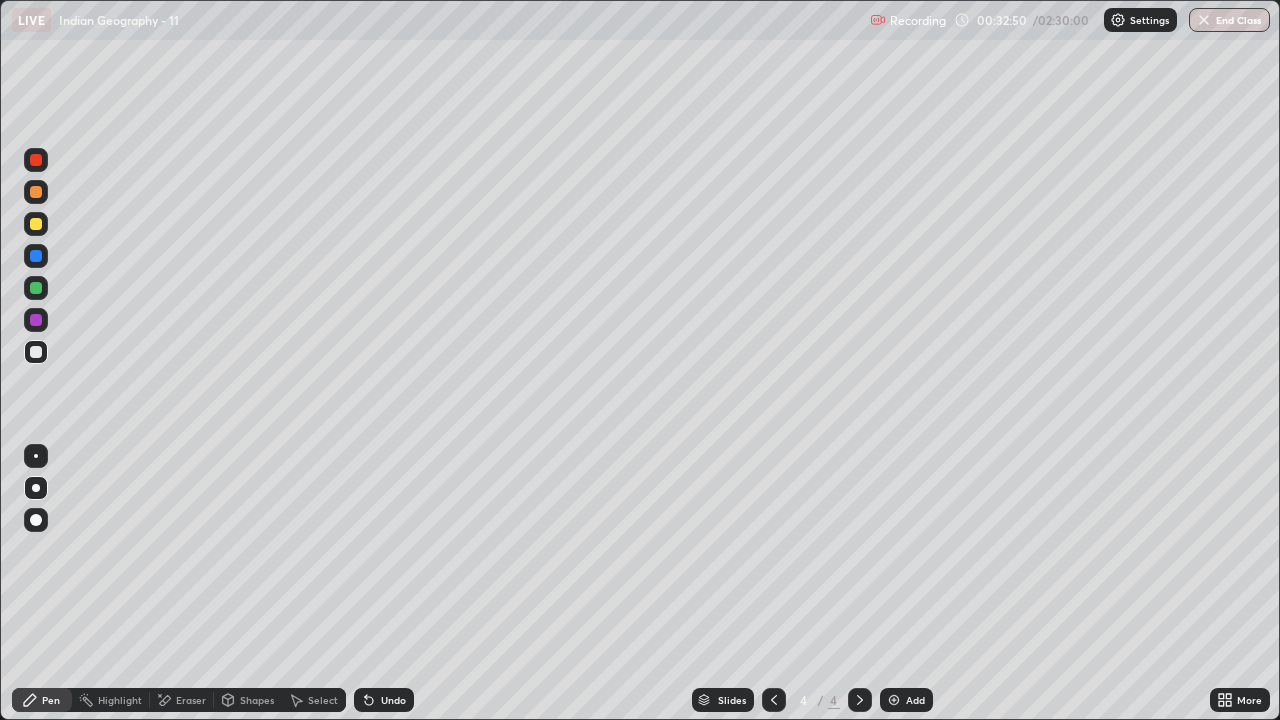 click 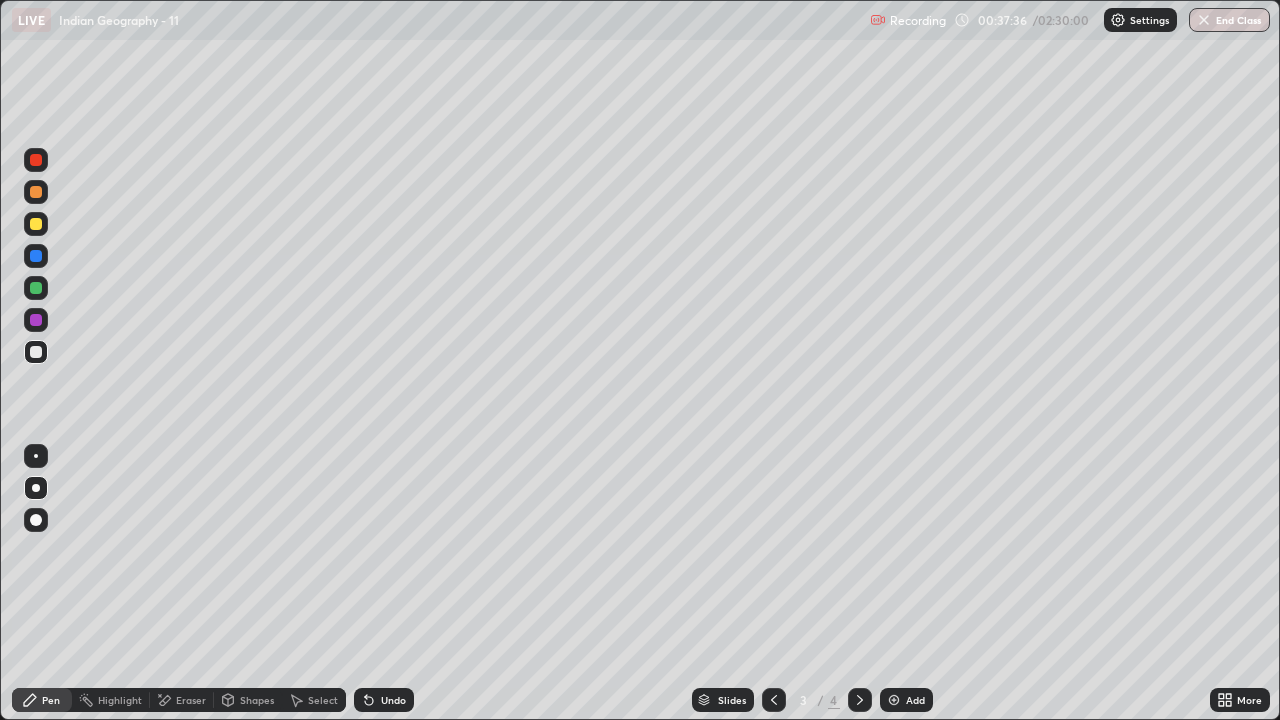 click on "More" at bounding box center [1249, 700] 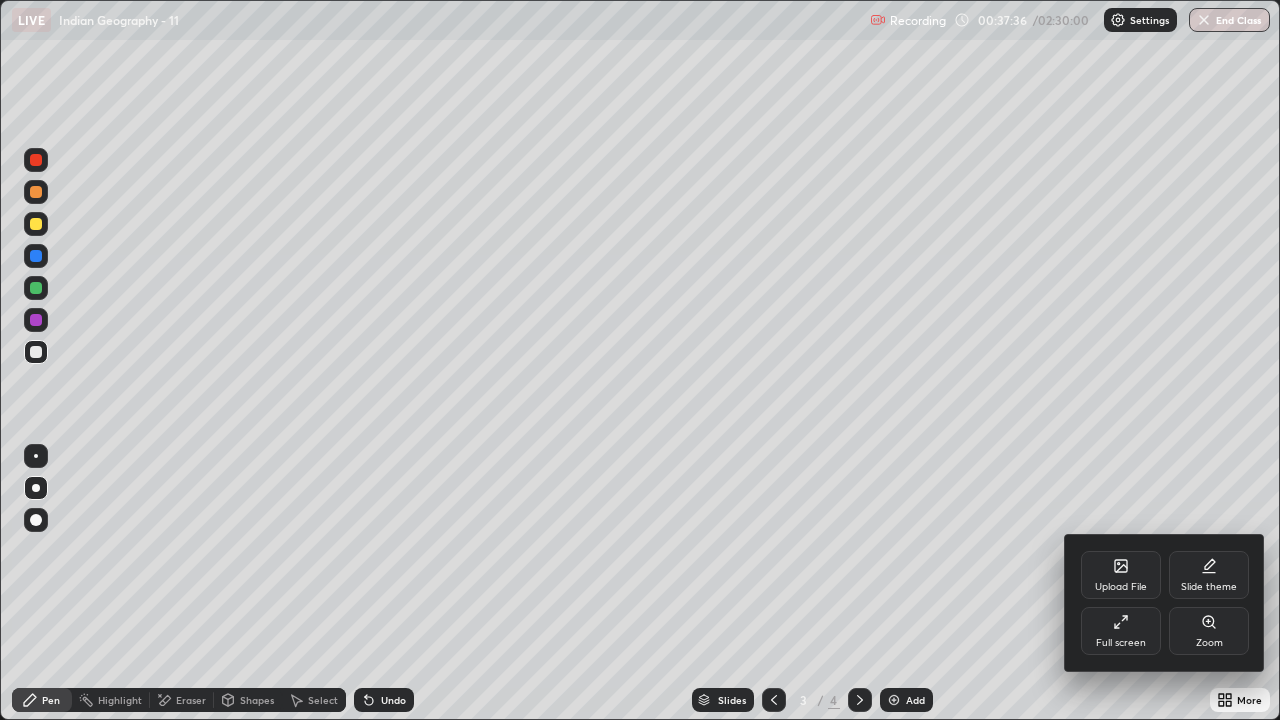 click on "Full screen" at bounding box center [1121, 643] 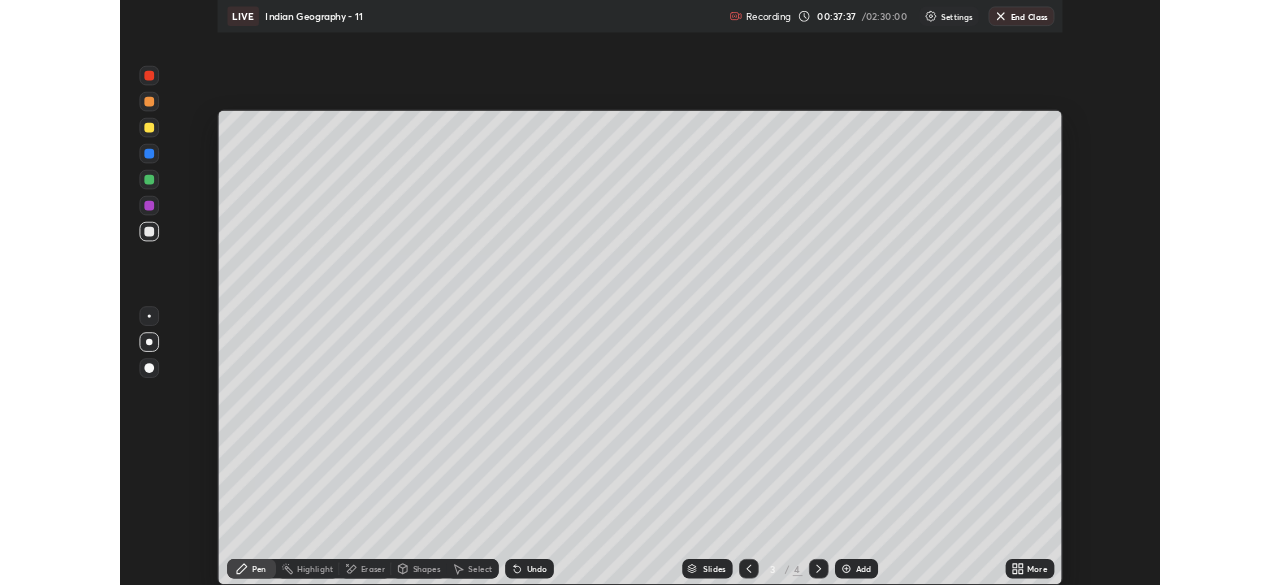 scroll, scrollTop: 585, scrollLeft: 1280, axis: both 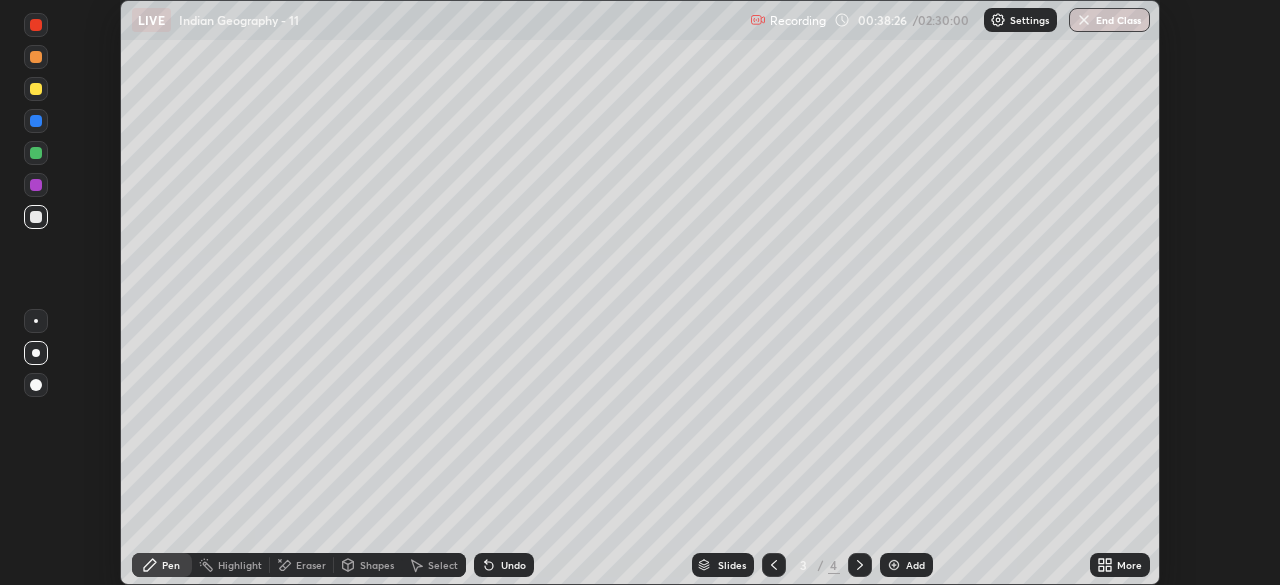 click 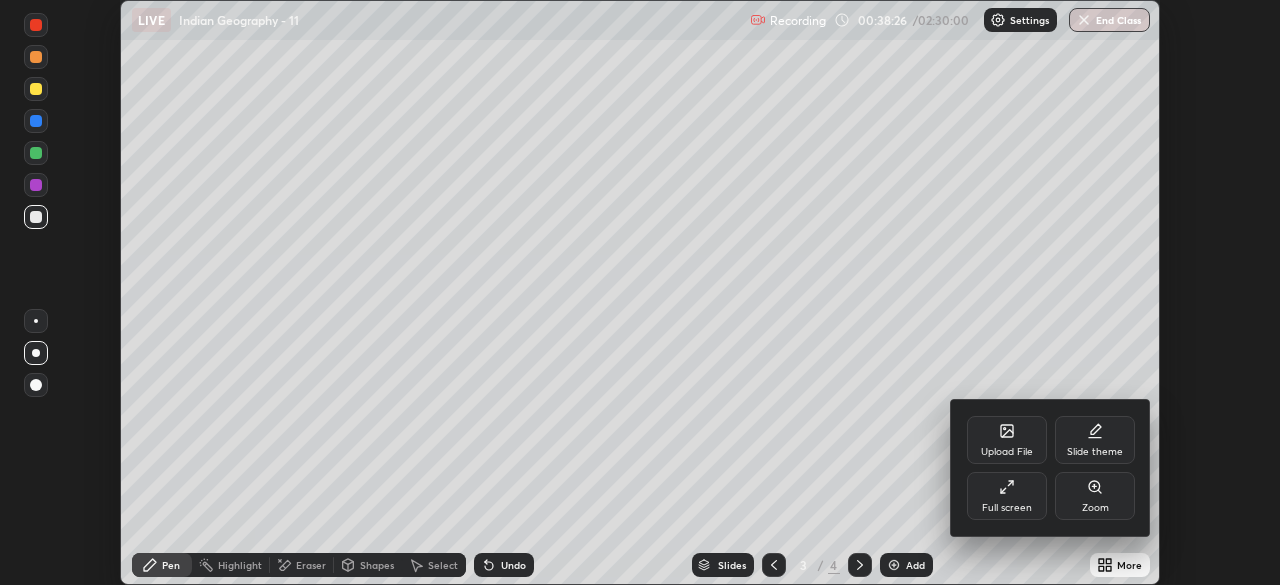click 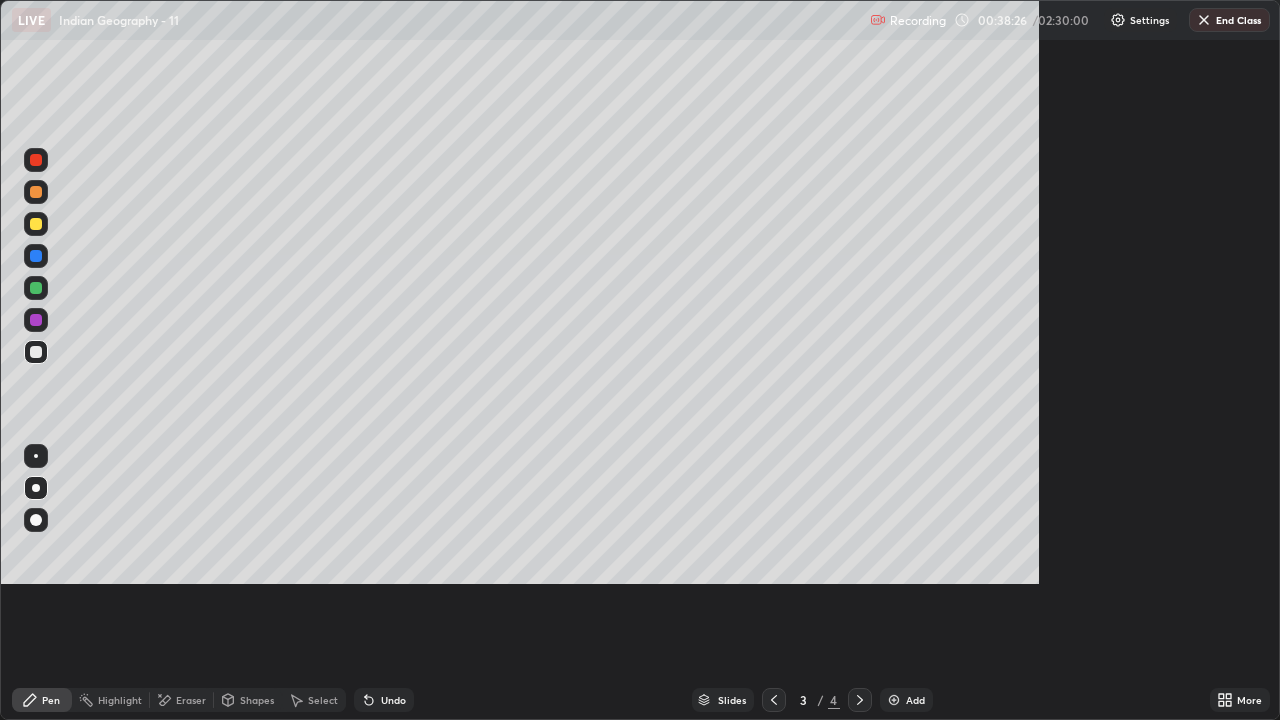 scroll, scrollTop: 99280, scrollLeft: 98720, axis: both 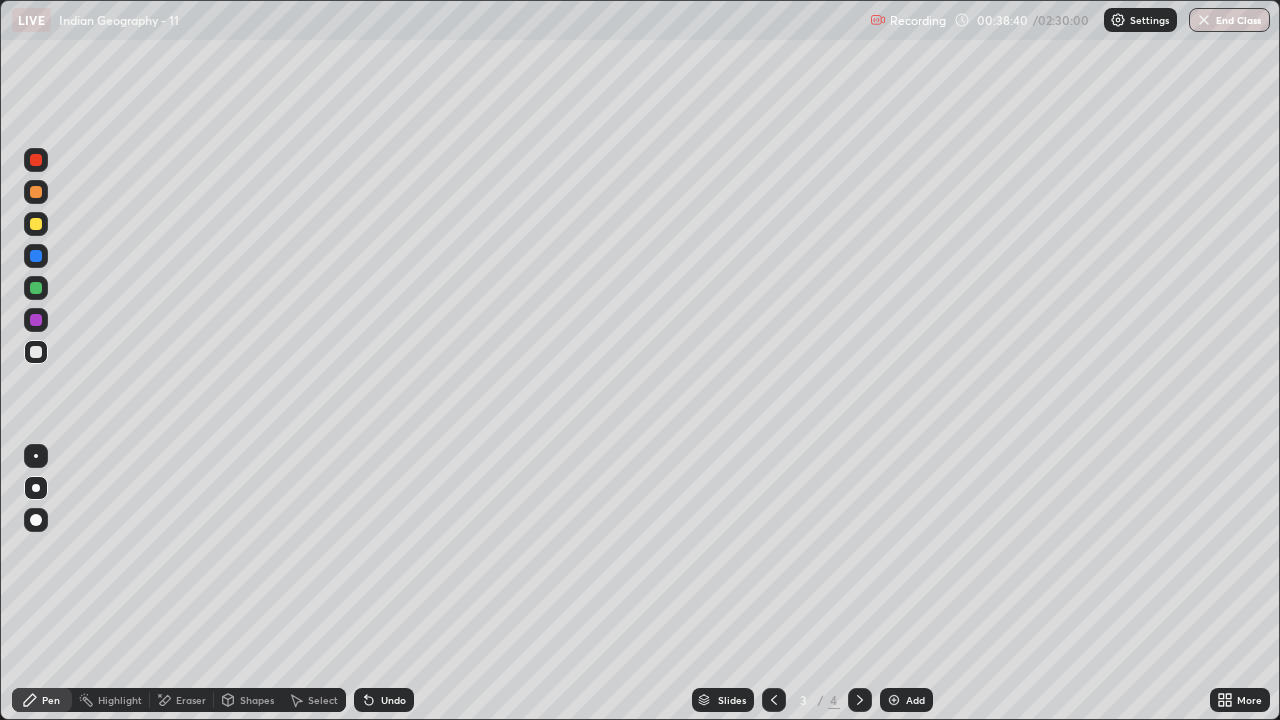 click 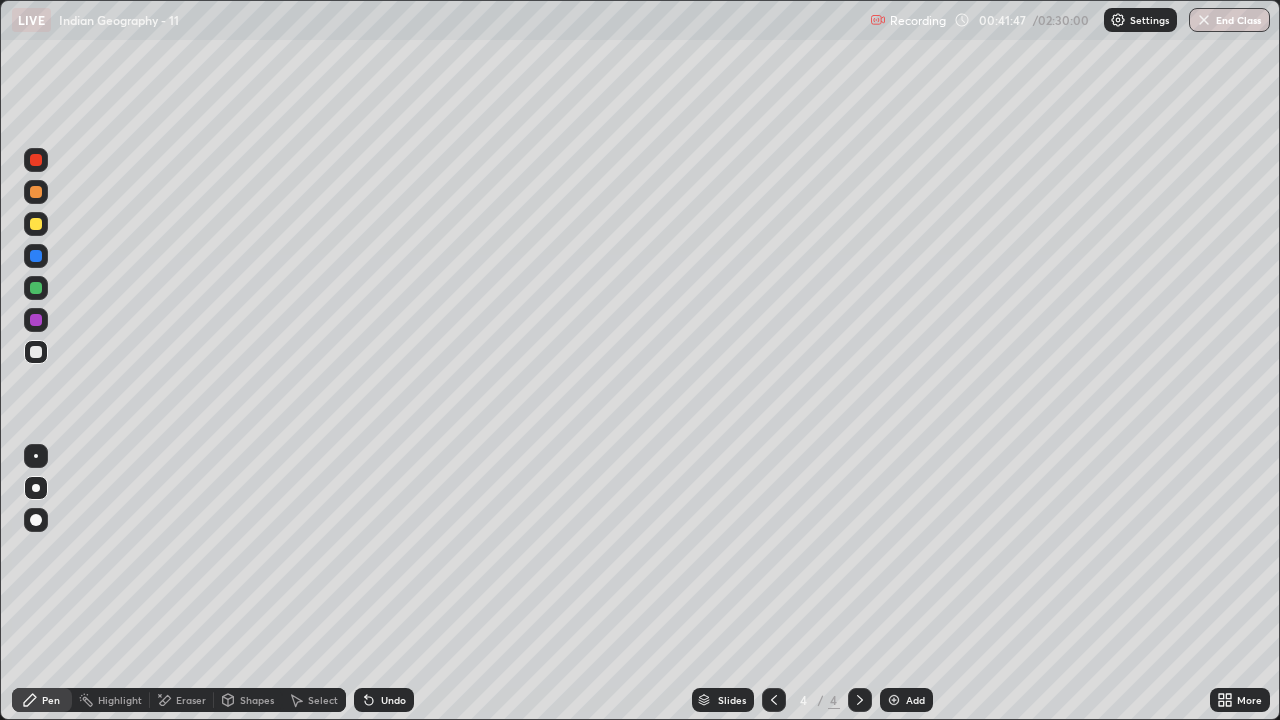 click at bounding box center [36, 224] 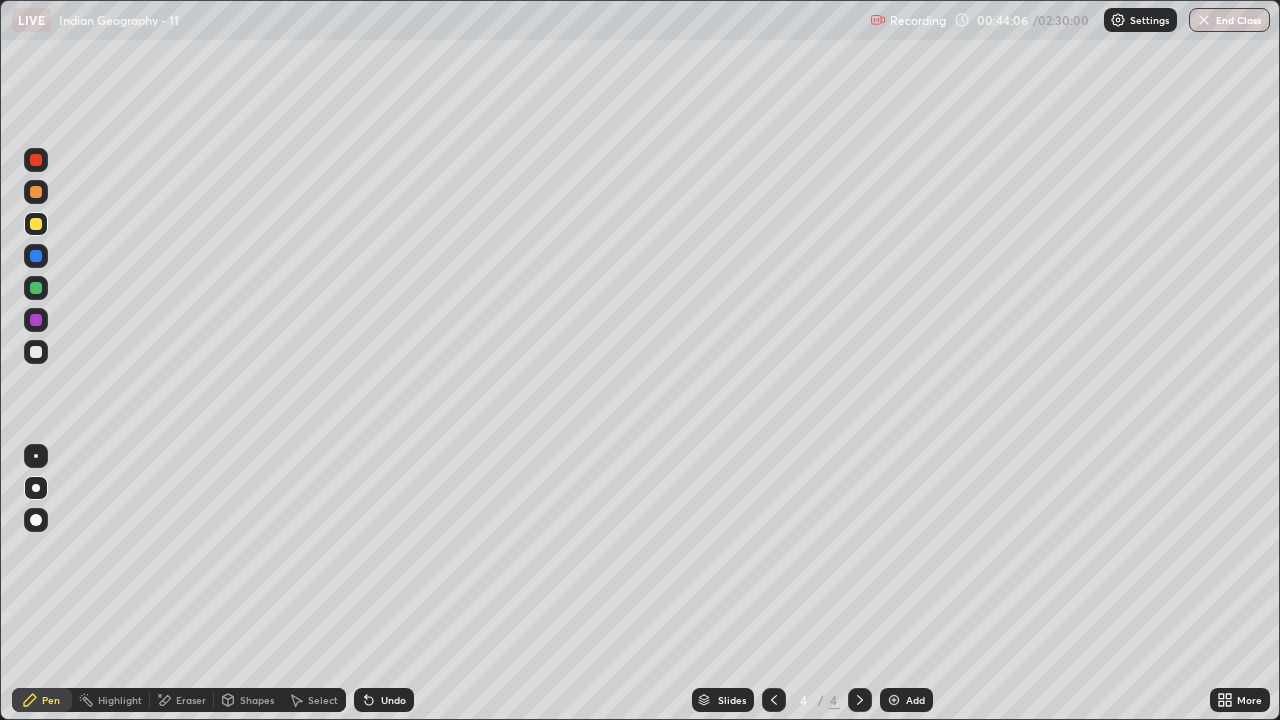 click at bounding box center (36, 288) 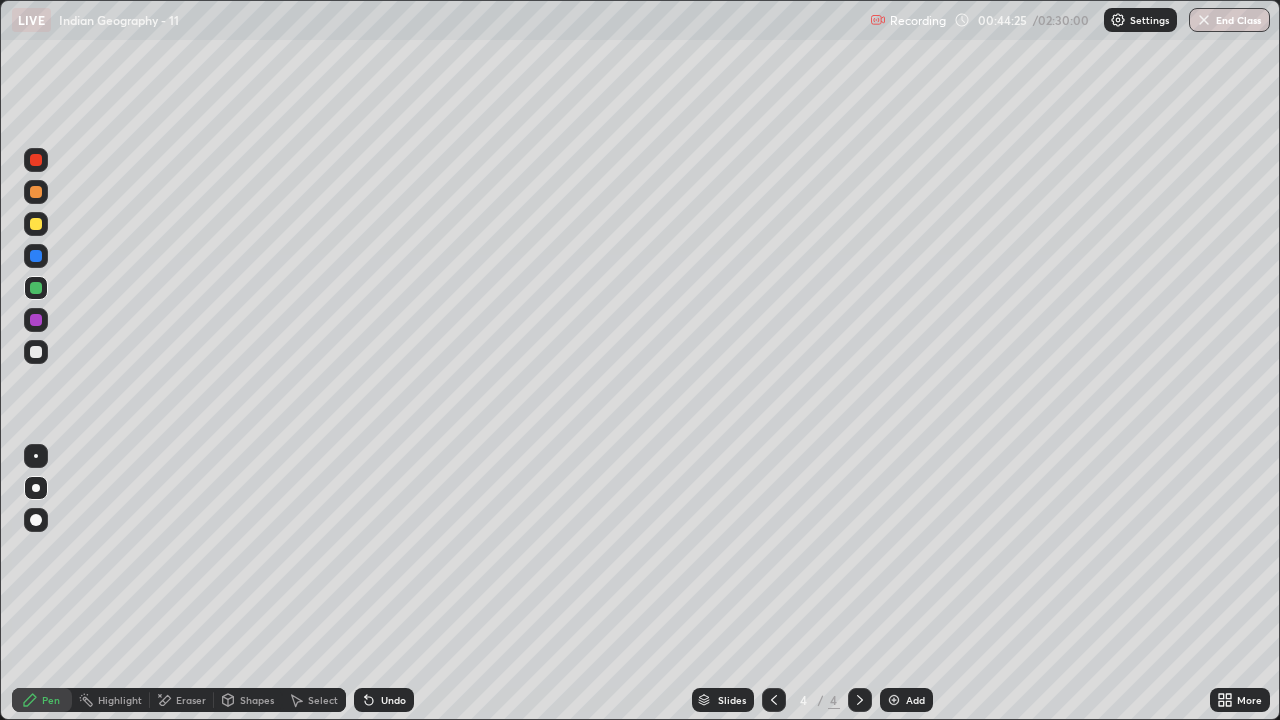 click at bounding box center (36, 352) 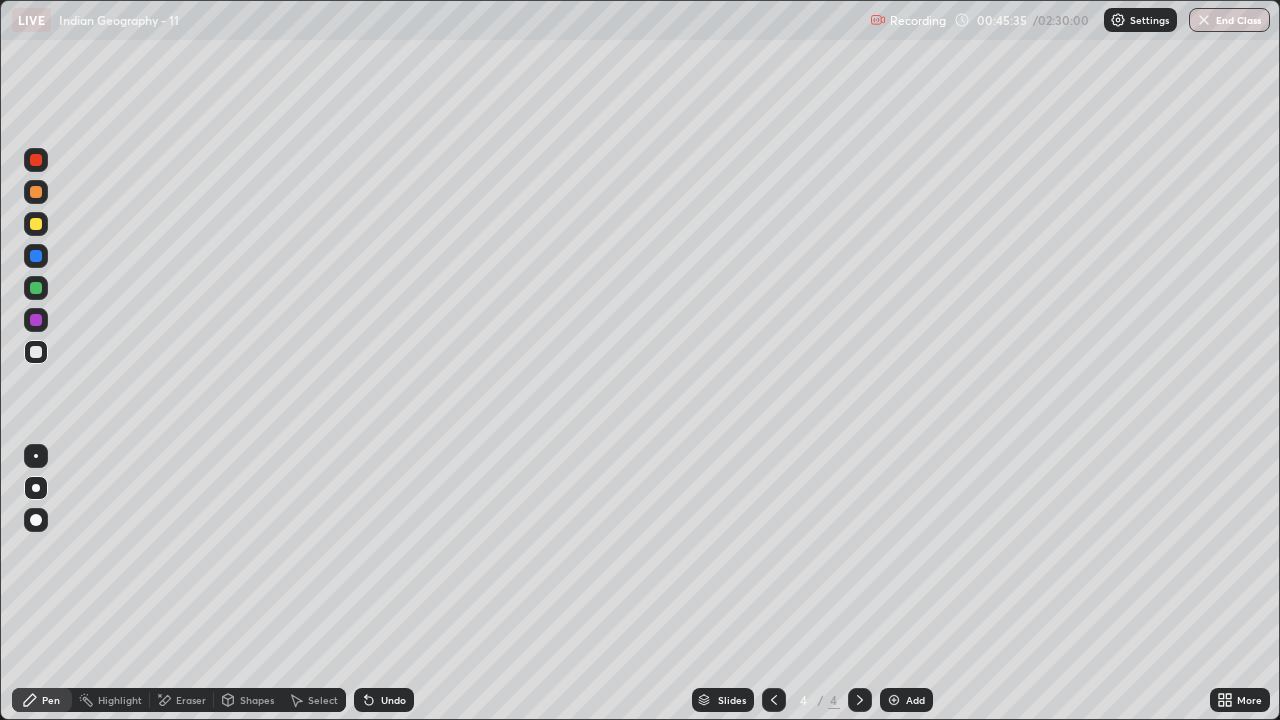 click at bounding box center [36, 320] 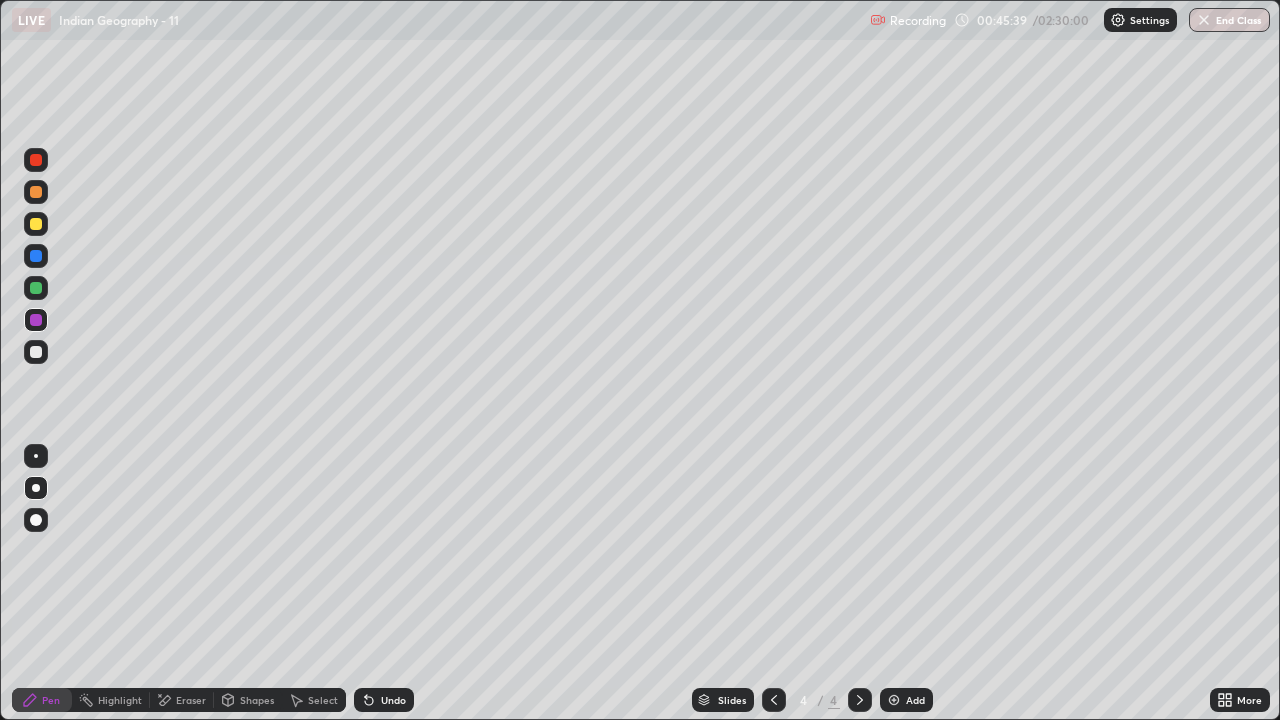 click on "Eraser" at bounding box center [182, 700] 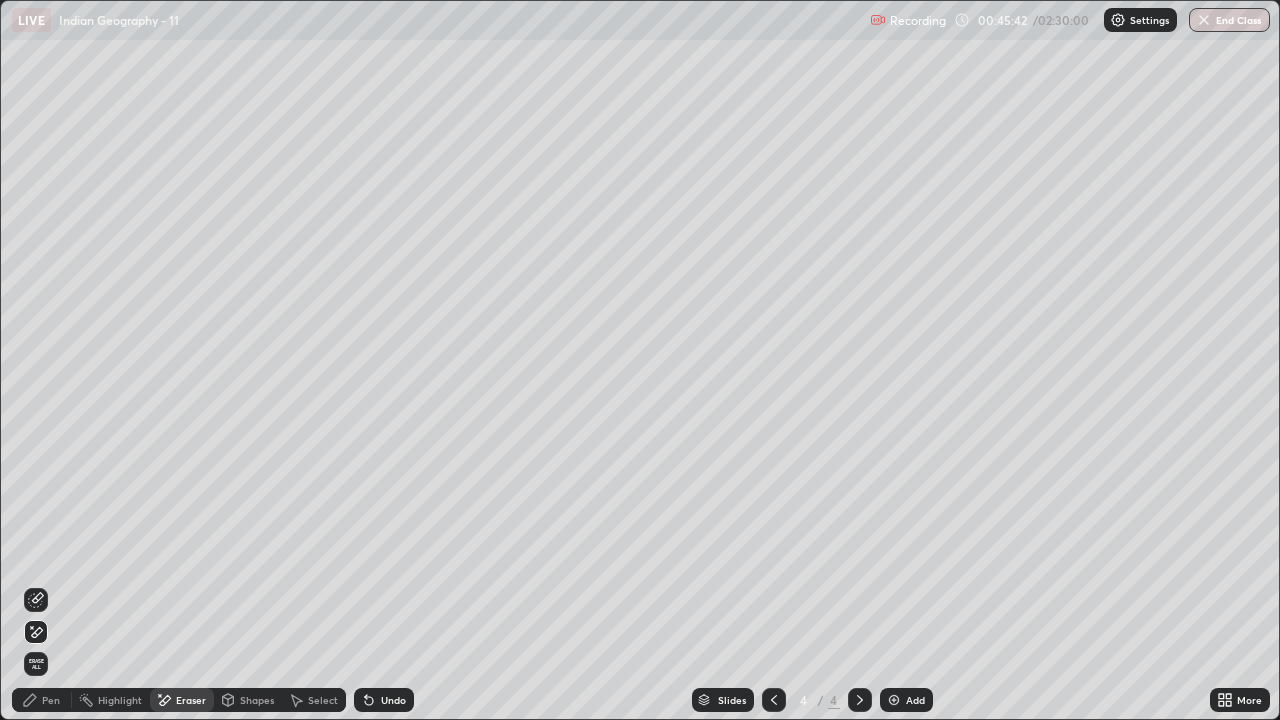 click on "Pen" at bounding box center [51, 700] 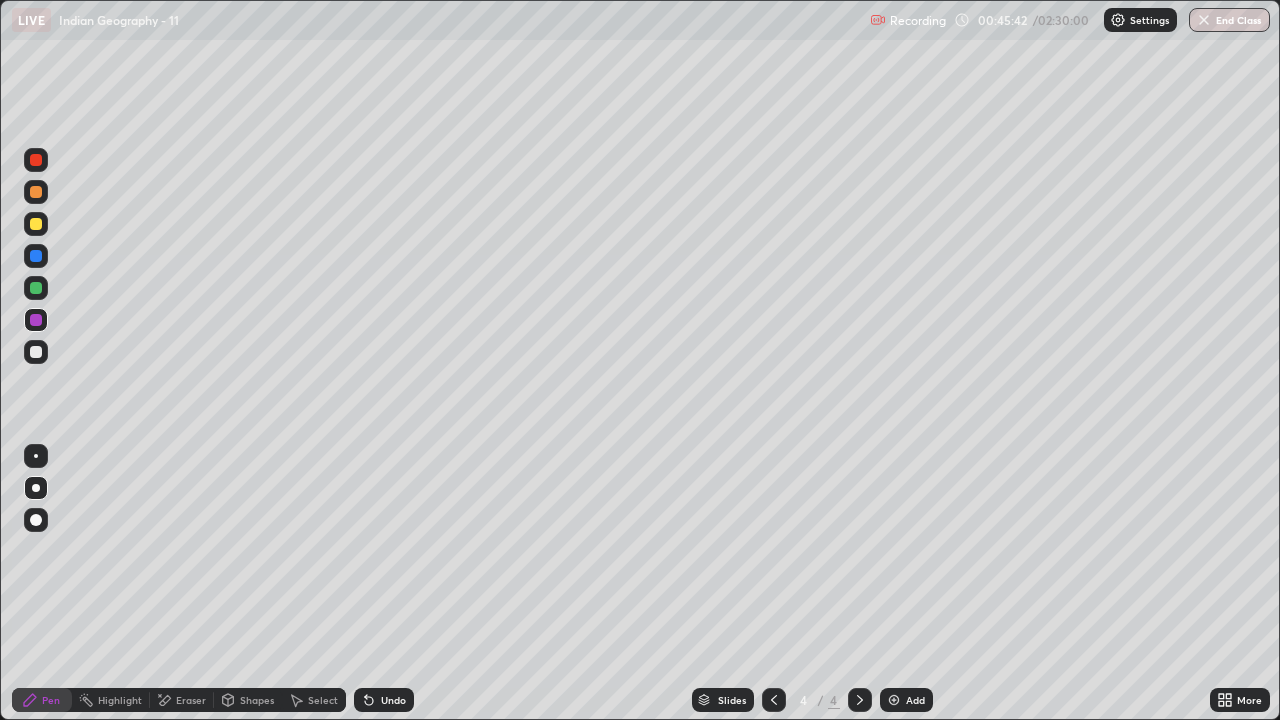 click at bounding box center (36, 352) 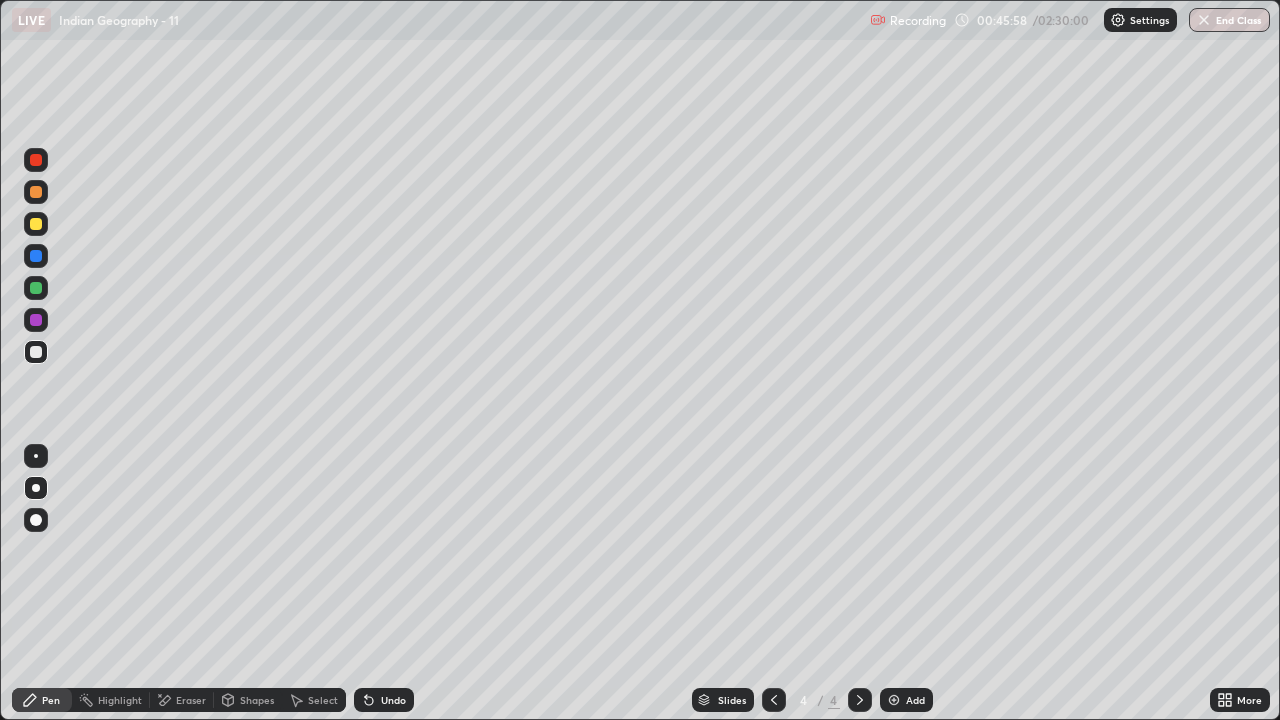click at bounding box center (36, 352) 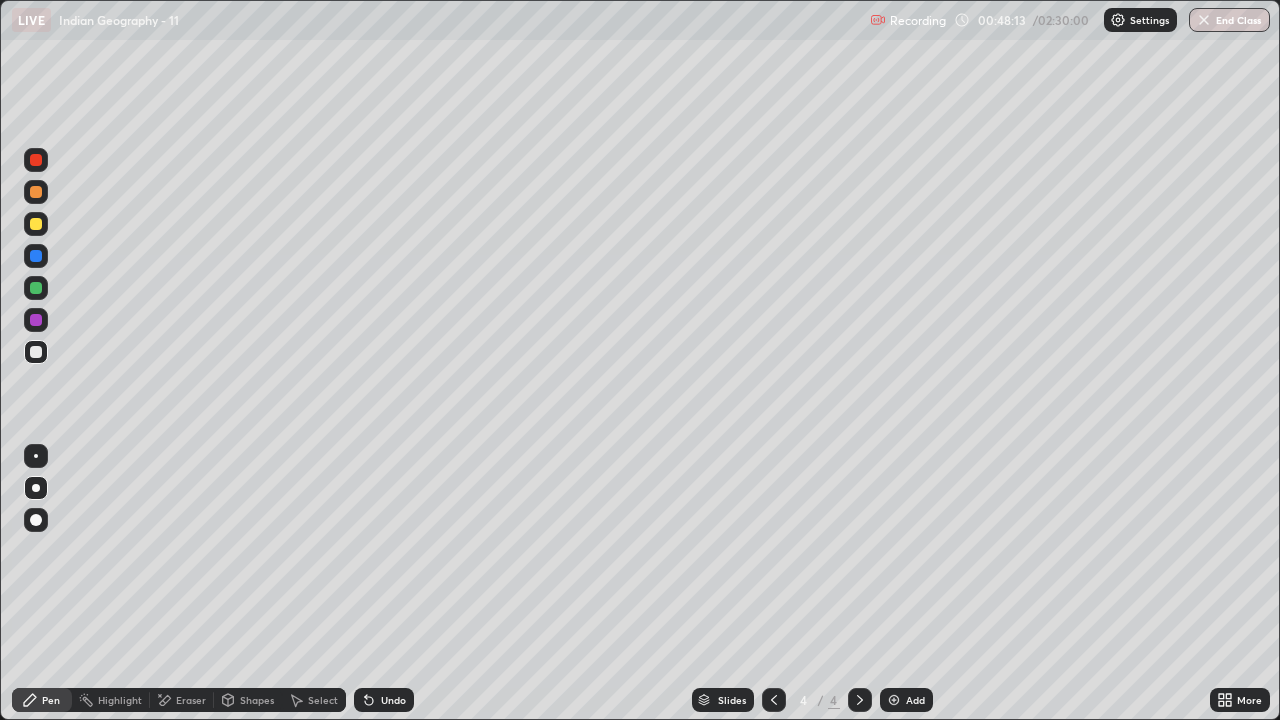click at bounding box center [36, 224] 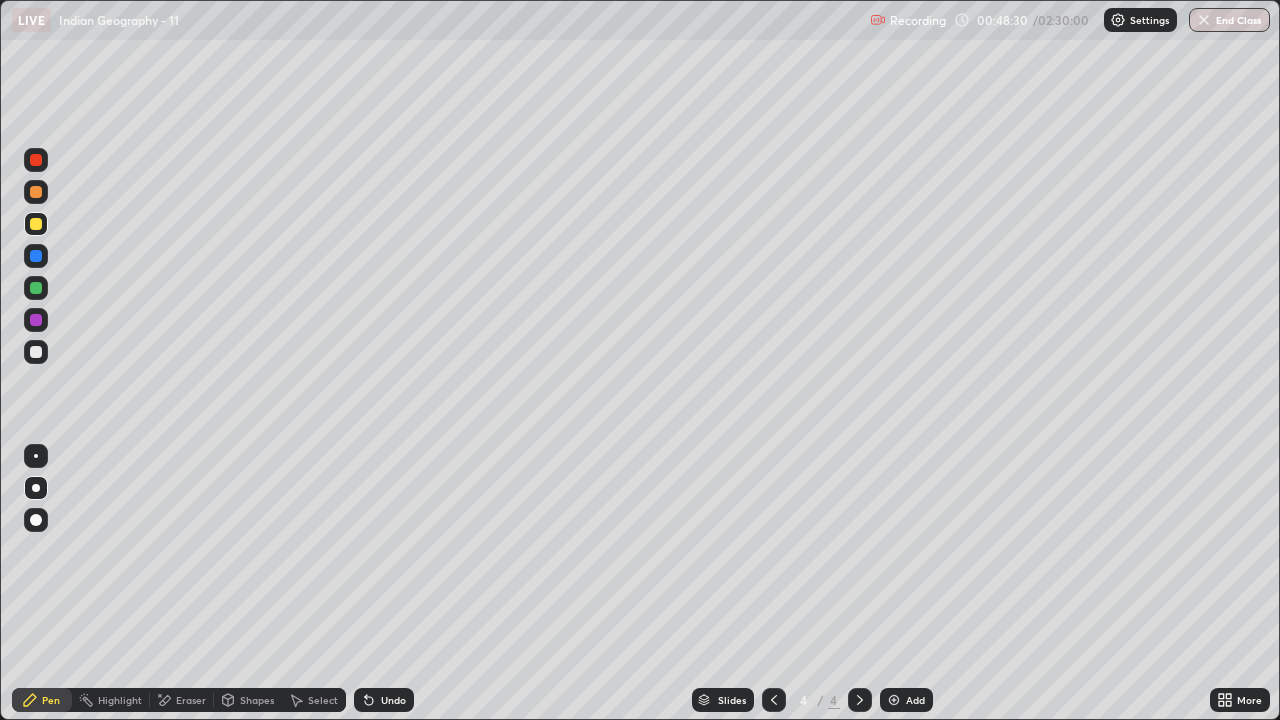 click at bounding box center (36, 352) 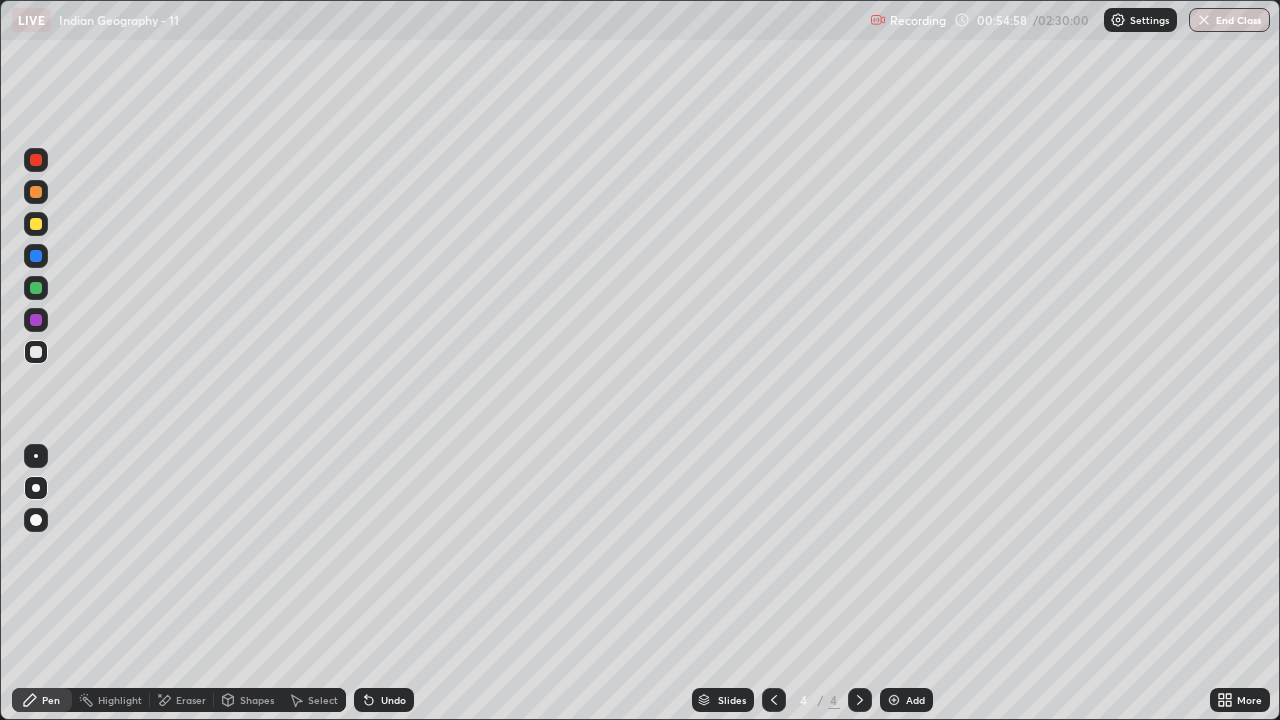 click at bounding box center (894, 700) 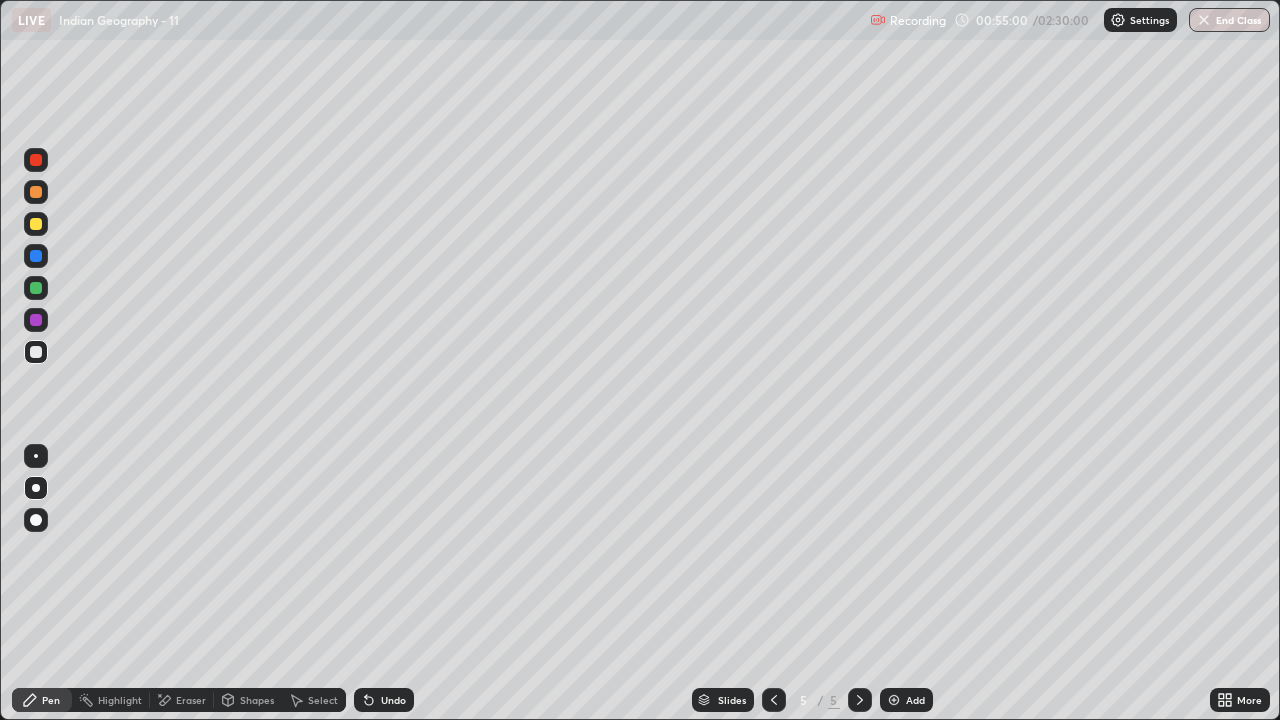 click at bounding box center (36, 488) 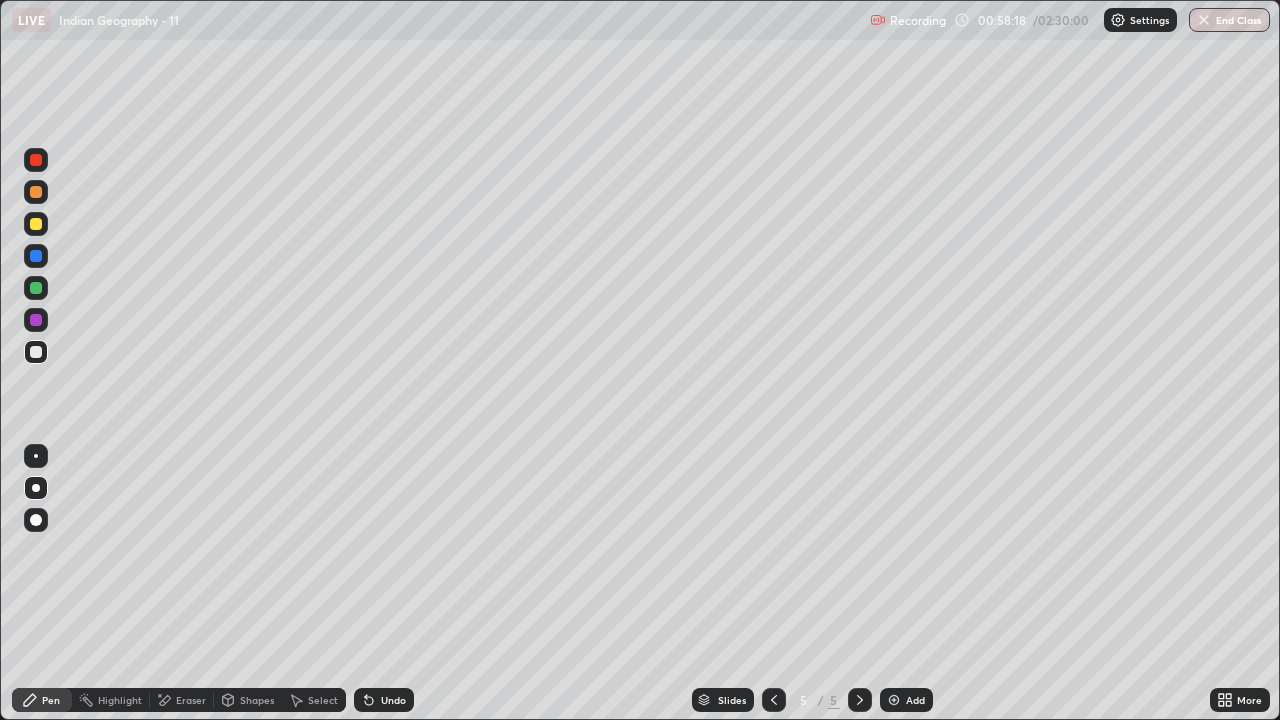 click on "Eraser" at bounding box center [191, 700] 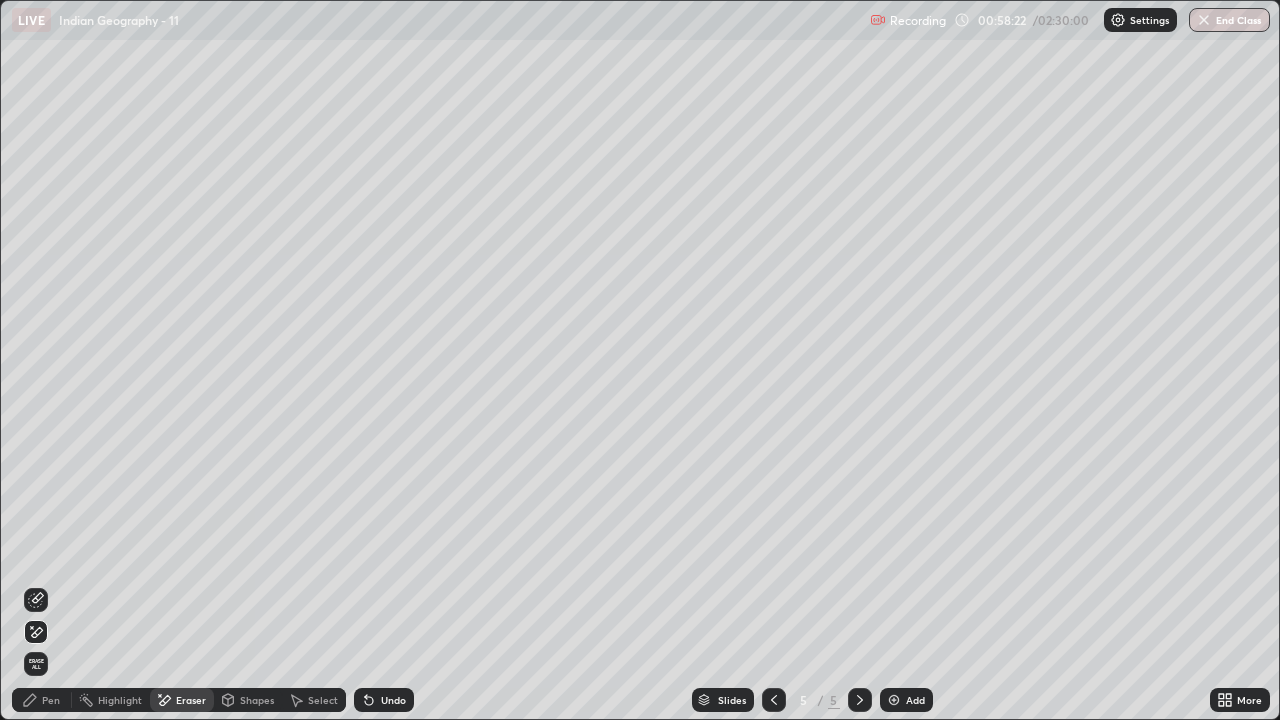 click on "Pen" at bounding box center (51, 700) 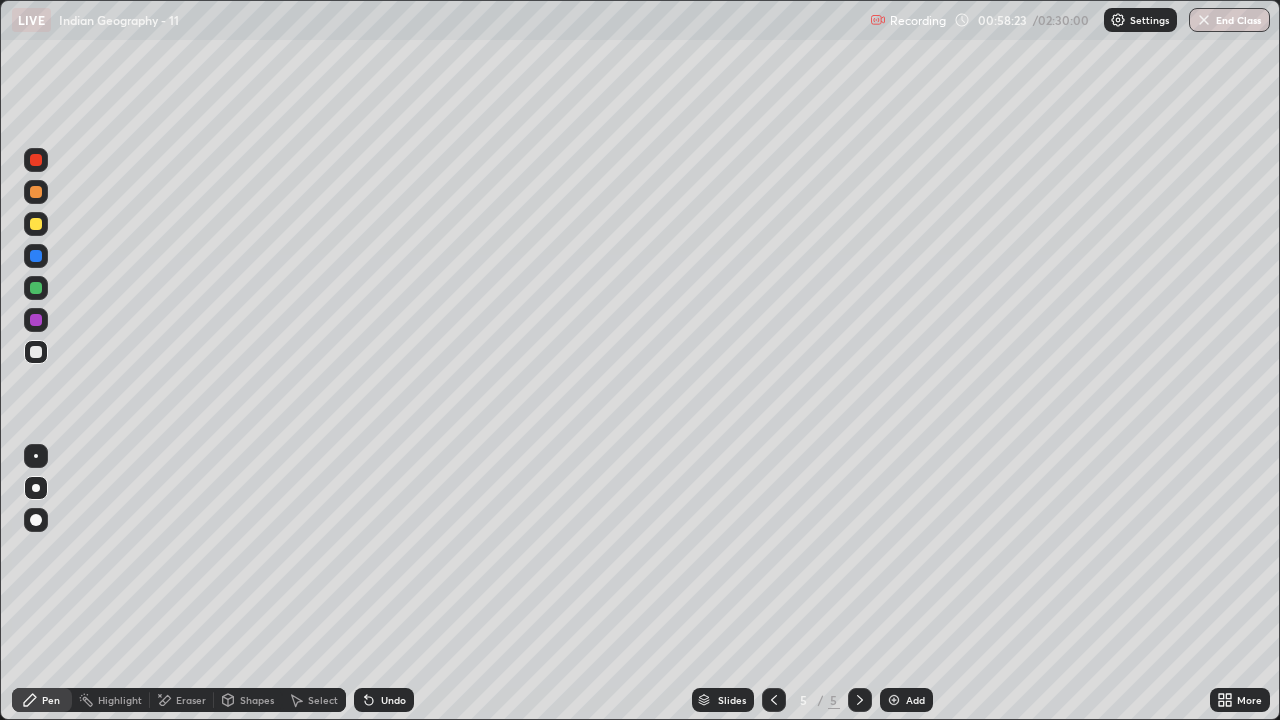 click at bounding box center (36, 488) 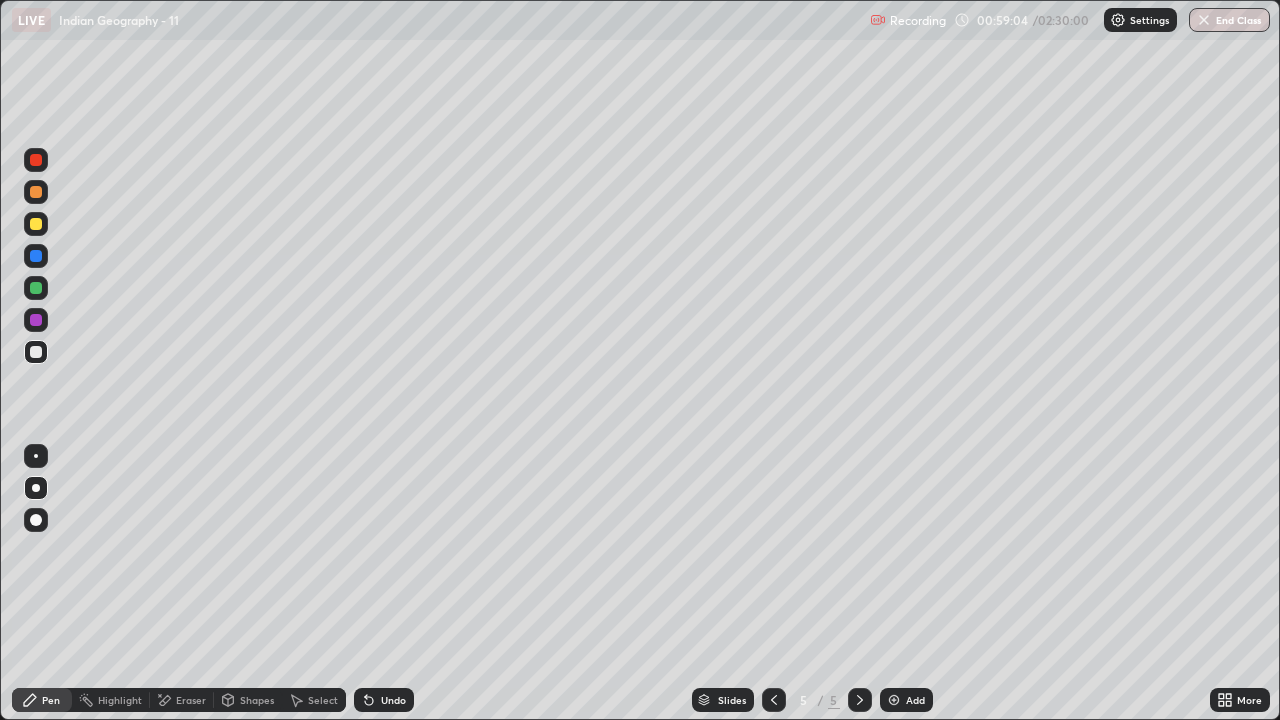 click on "Eraser" at bounding box center [191, 700] 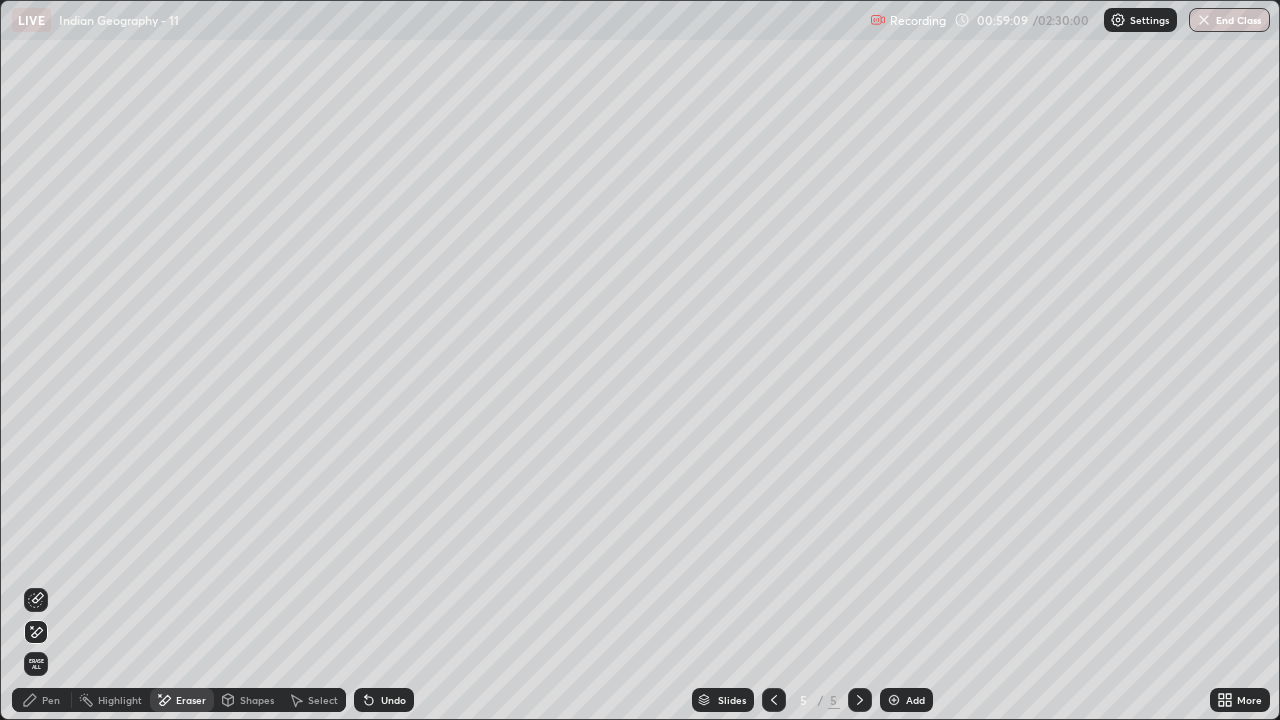 click on "Pen" at bounding box center [51, 700] 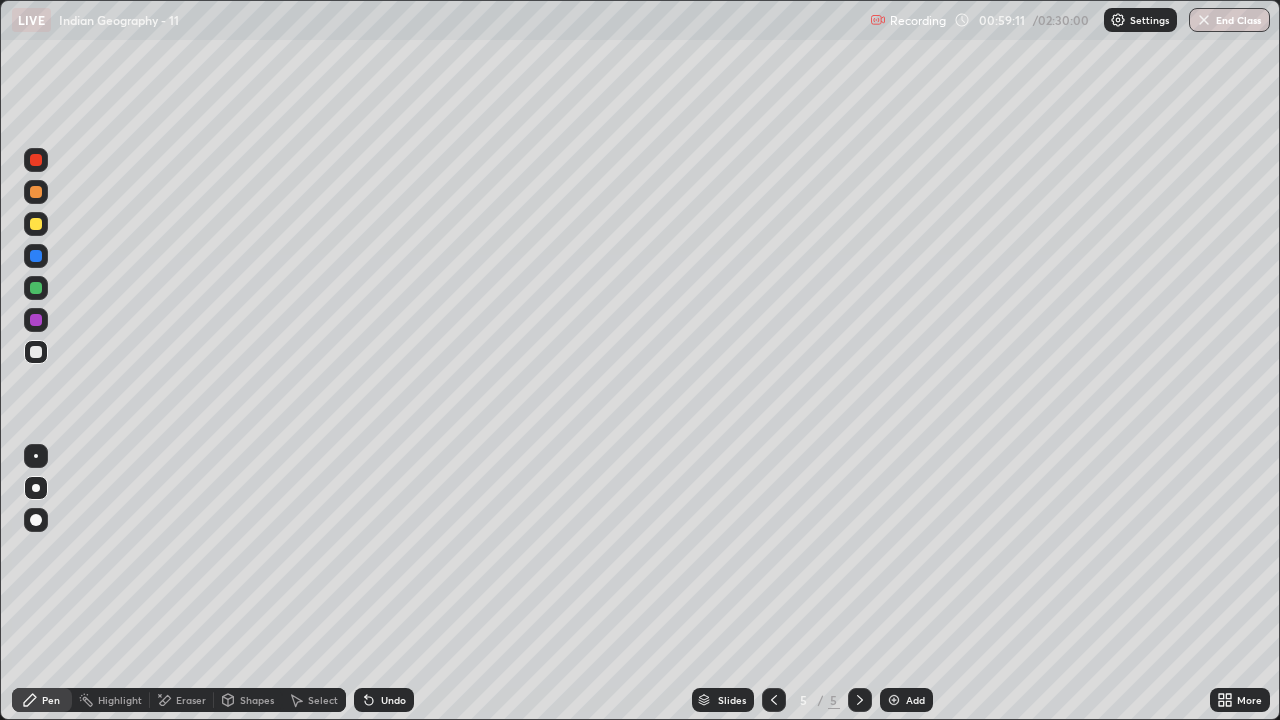 click on "Eraser" at bounding box center [191, 700] 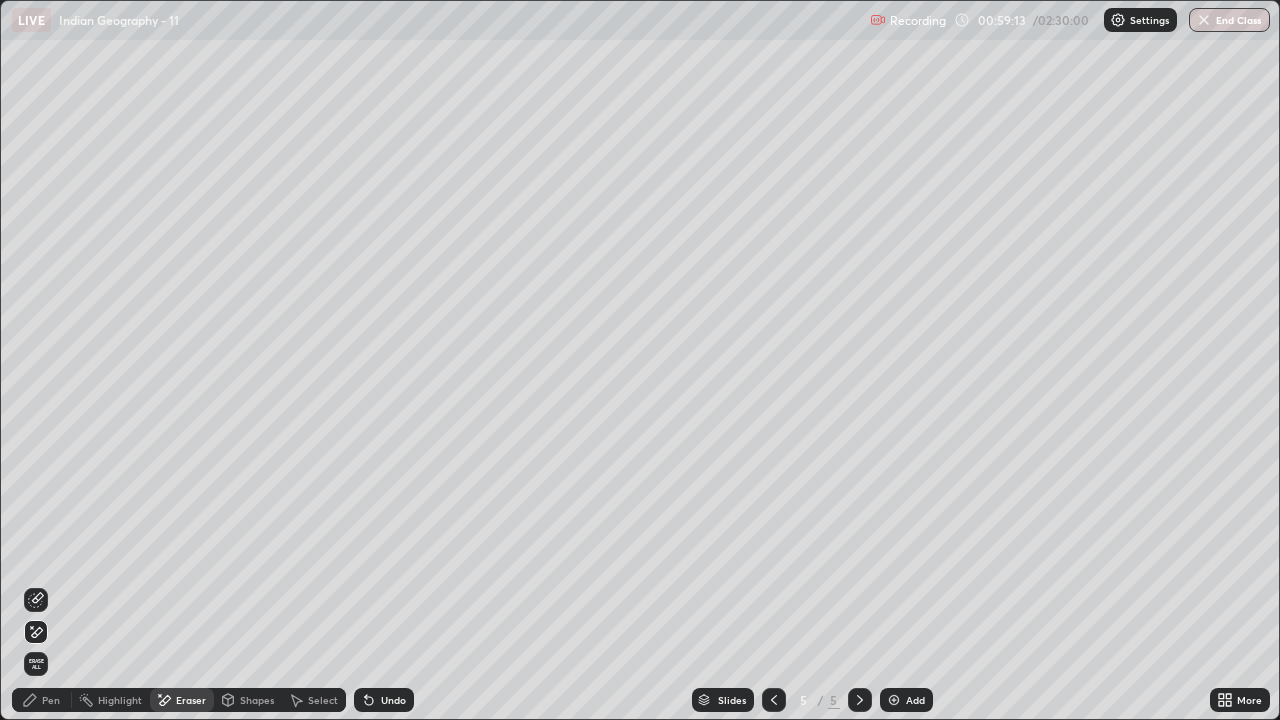 click 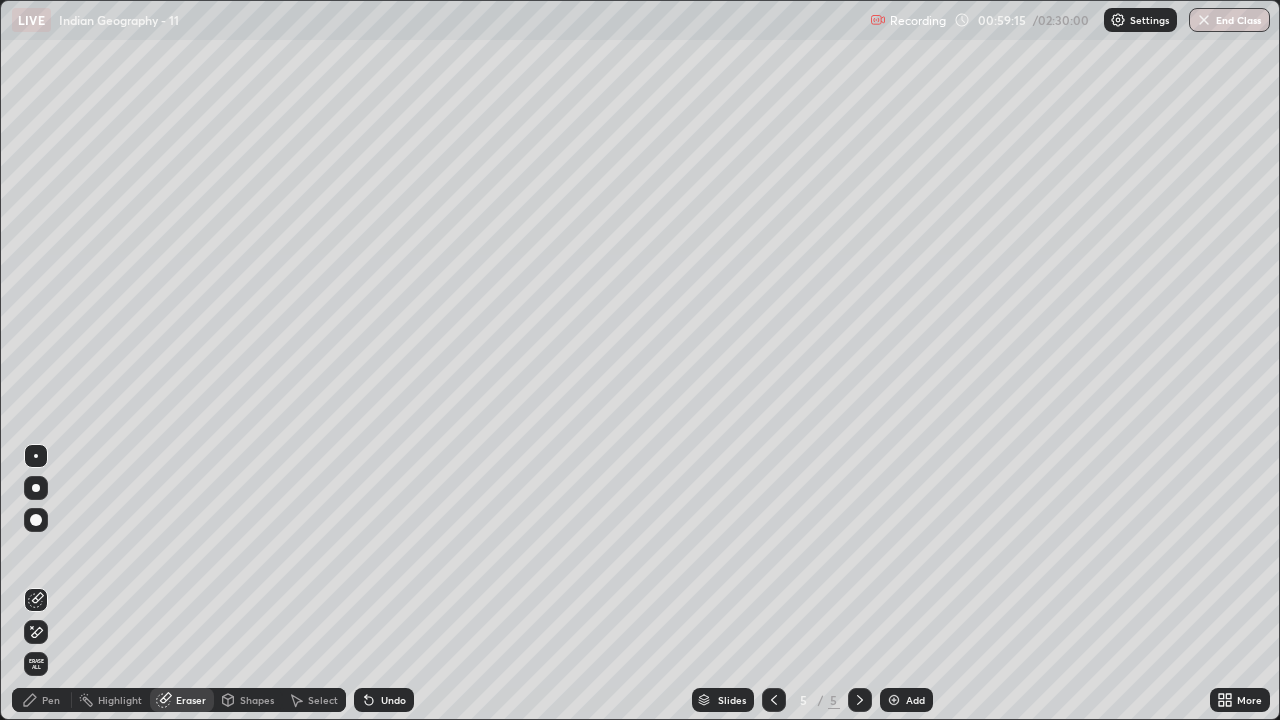click on "Shapes" at bounding box center [248, 700] 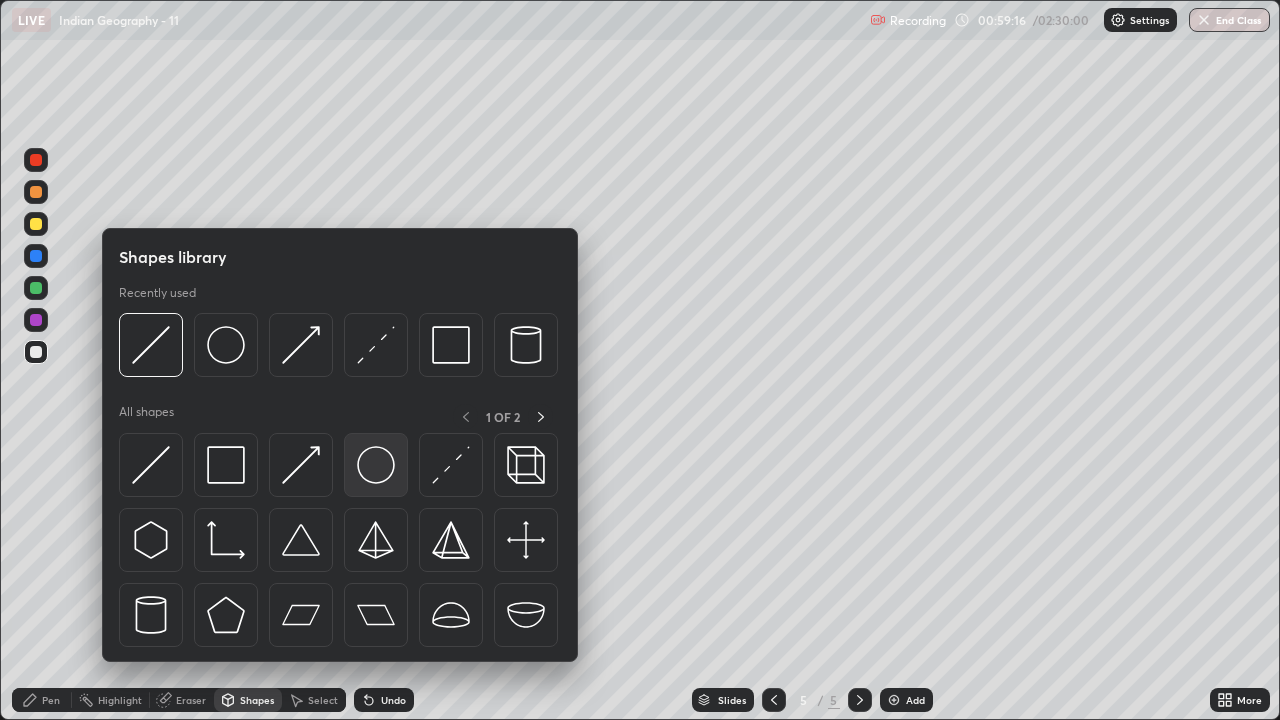 click at bounding box center [376, 465] 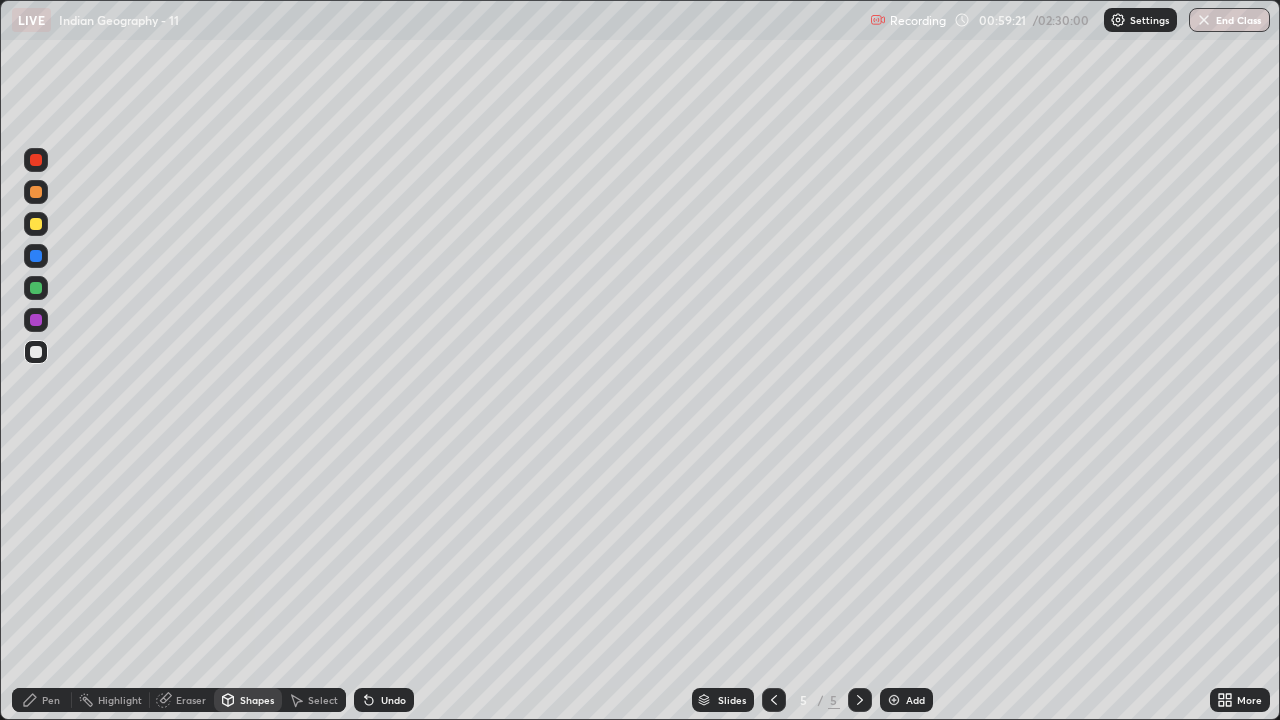 click on "Pen" at bounding box center [51, 700] 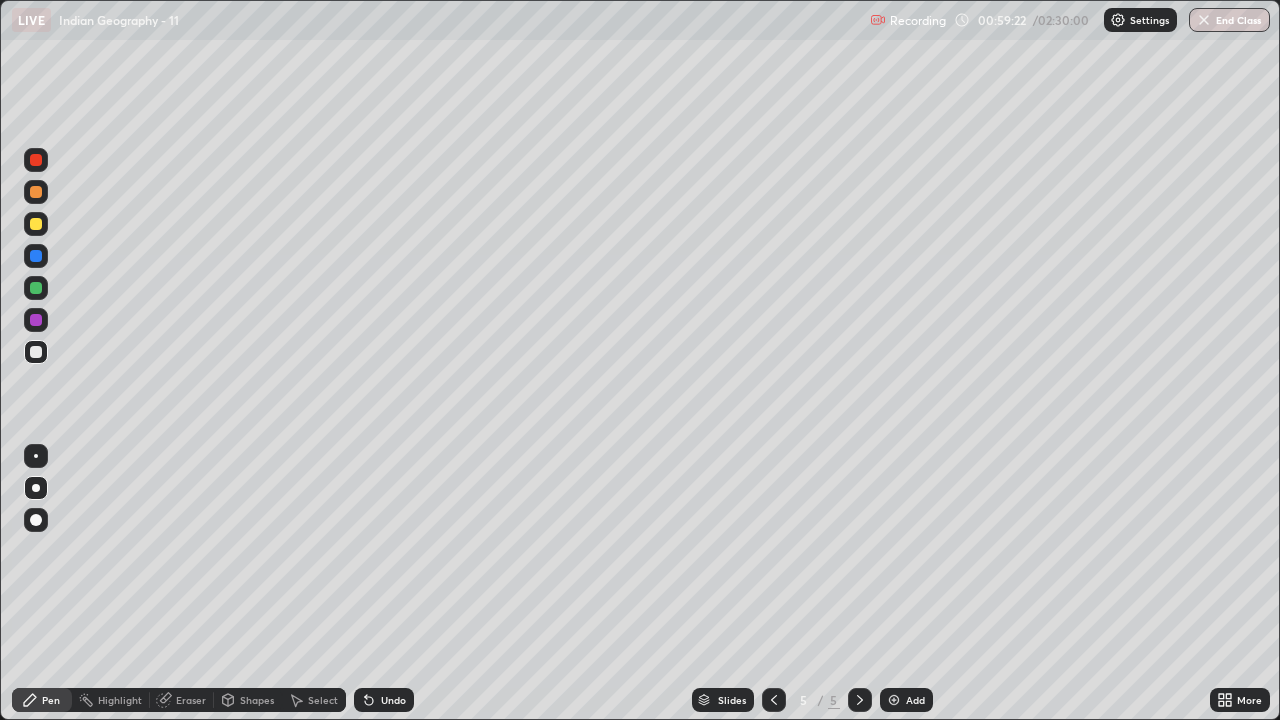 click at bounding box center (36, 488) 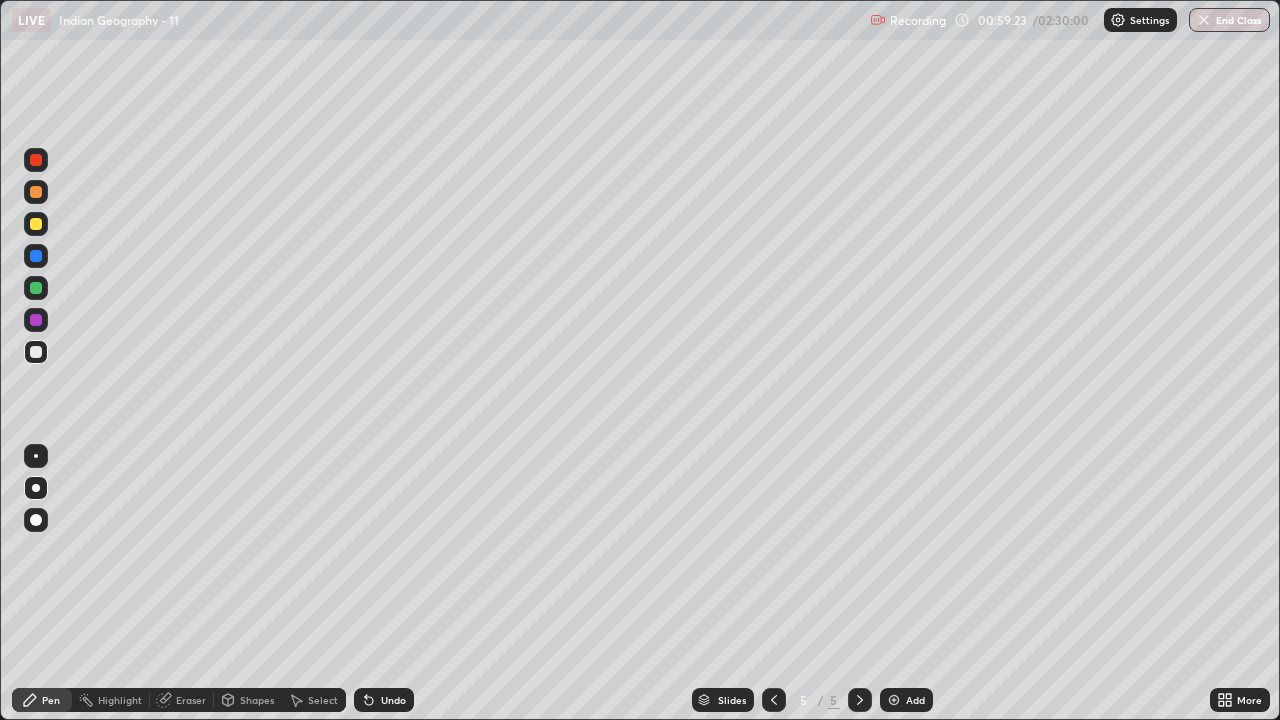 click on "Shapes" at bounding box center [257, 700] 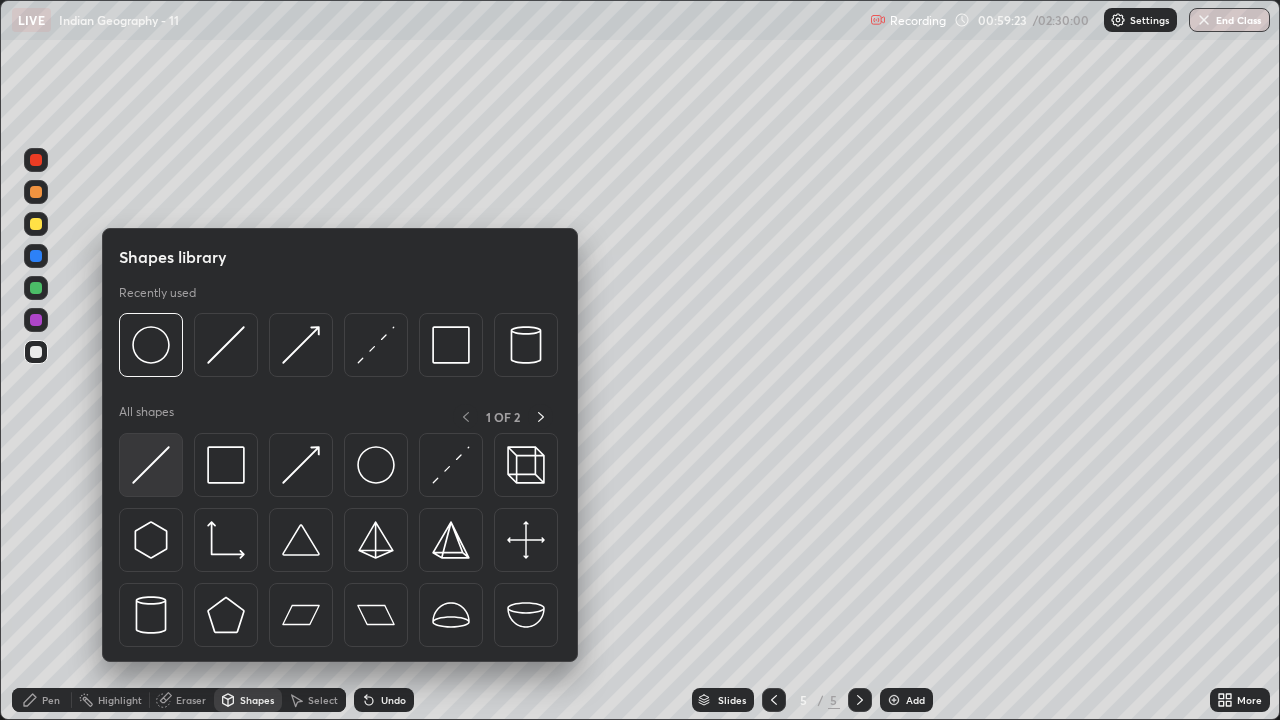 click at bounding box center [151, 465] 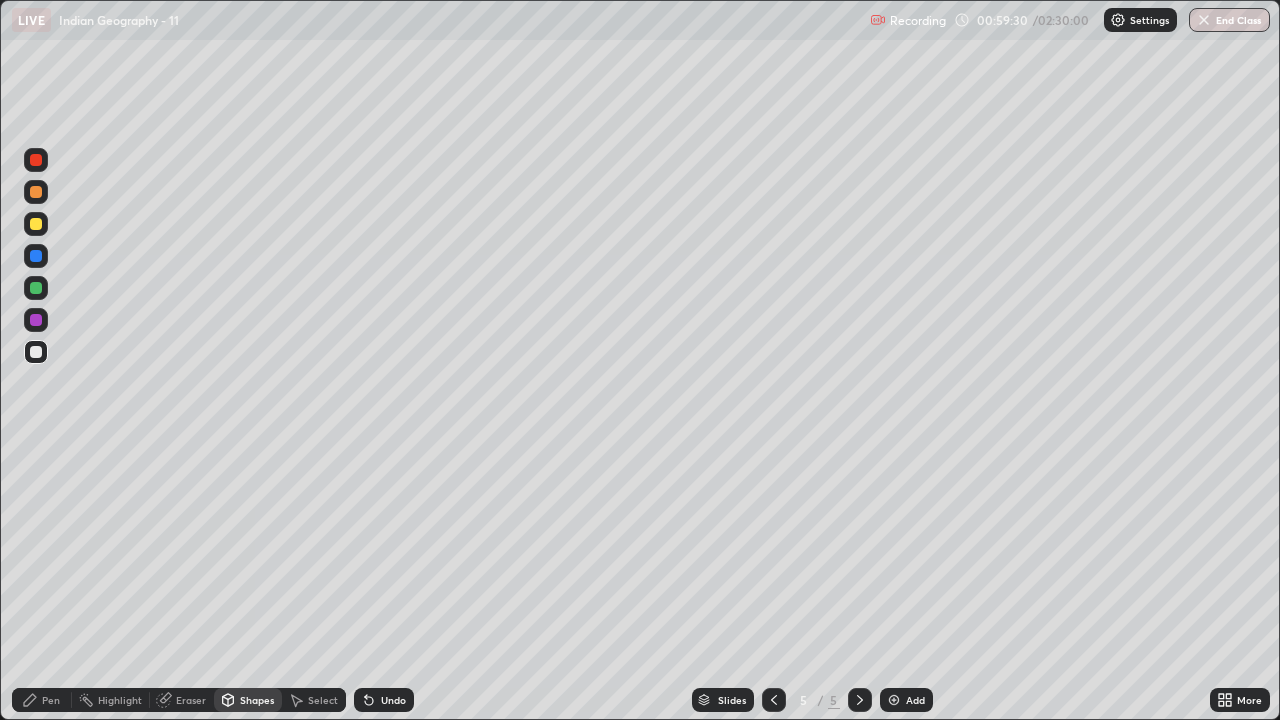 click on "Pen" at bounding box center (51, 700) 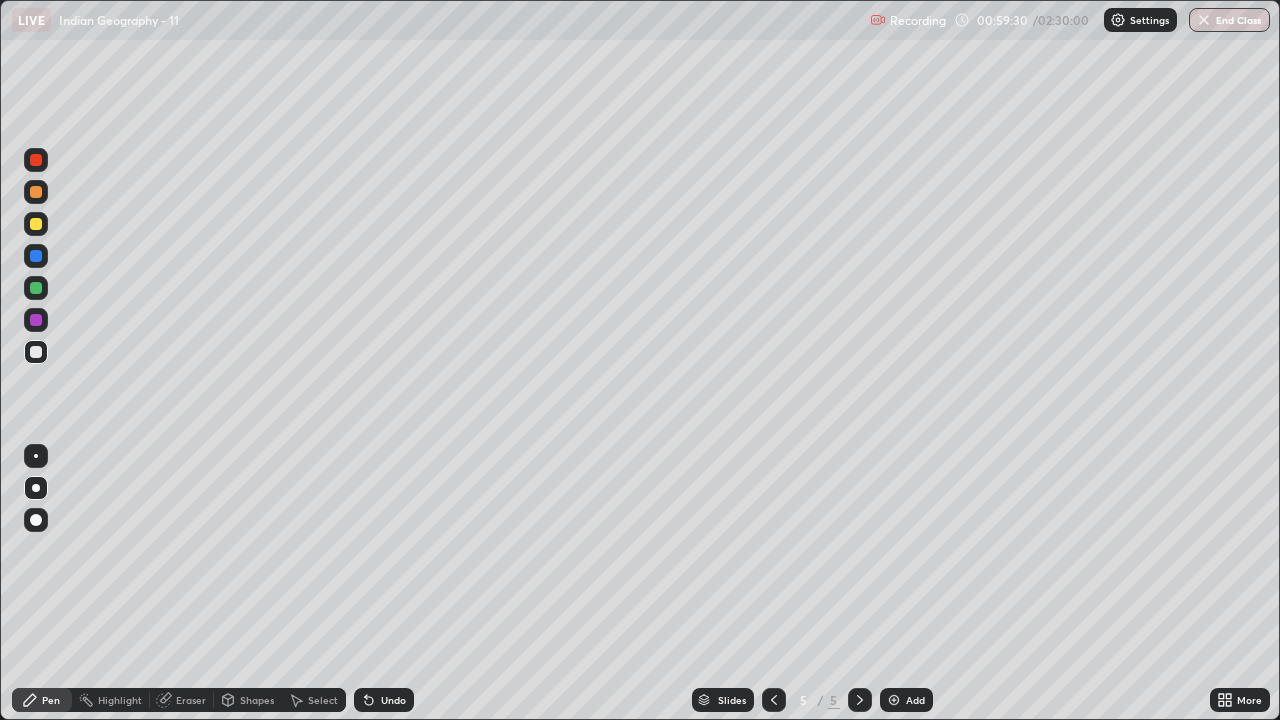 click at bounding box center [36, 488] 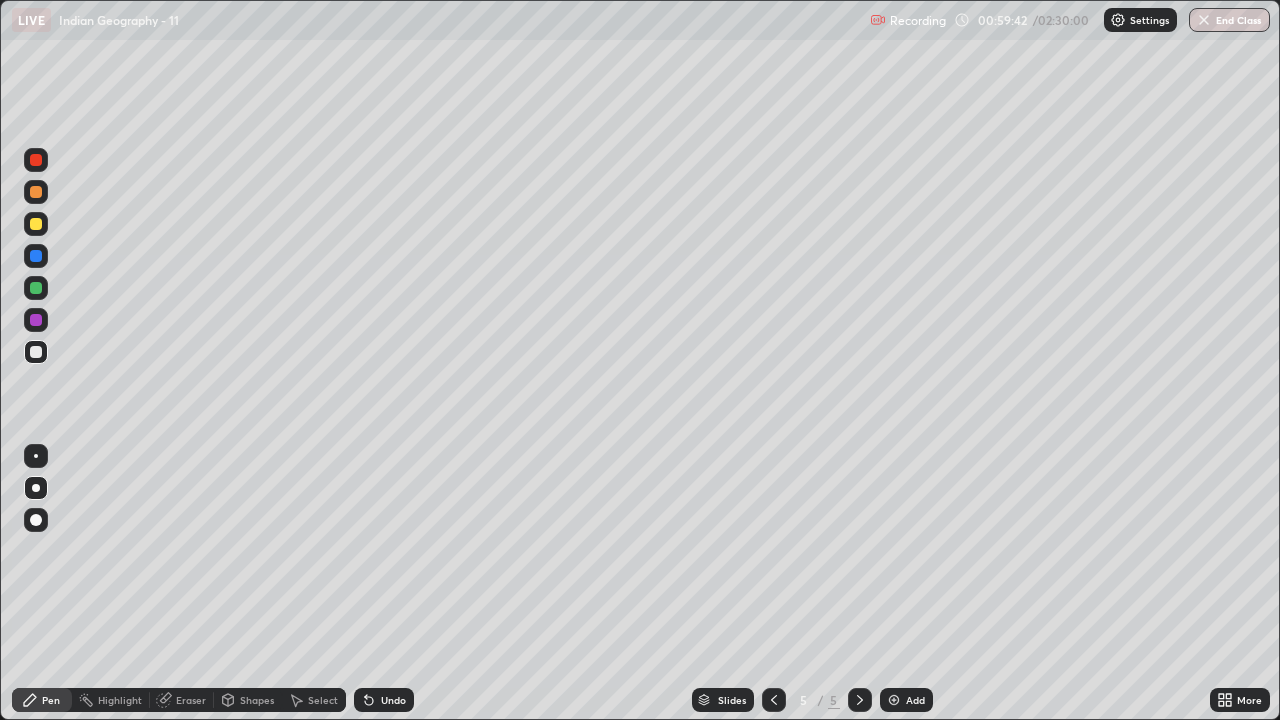 click on "Highlight" at bounding box center [120, 700] 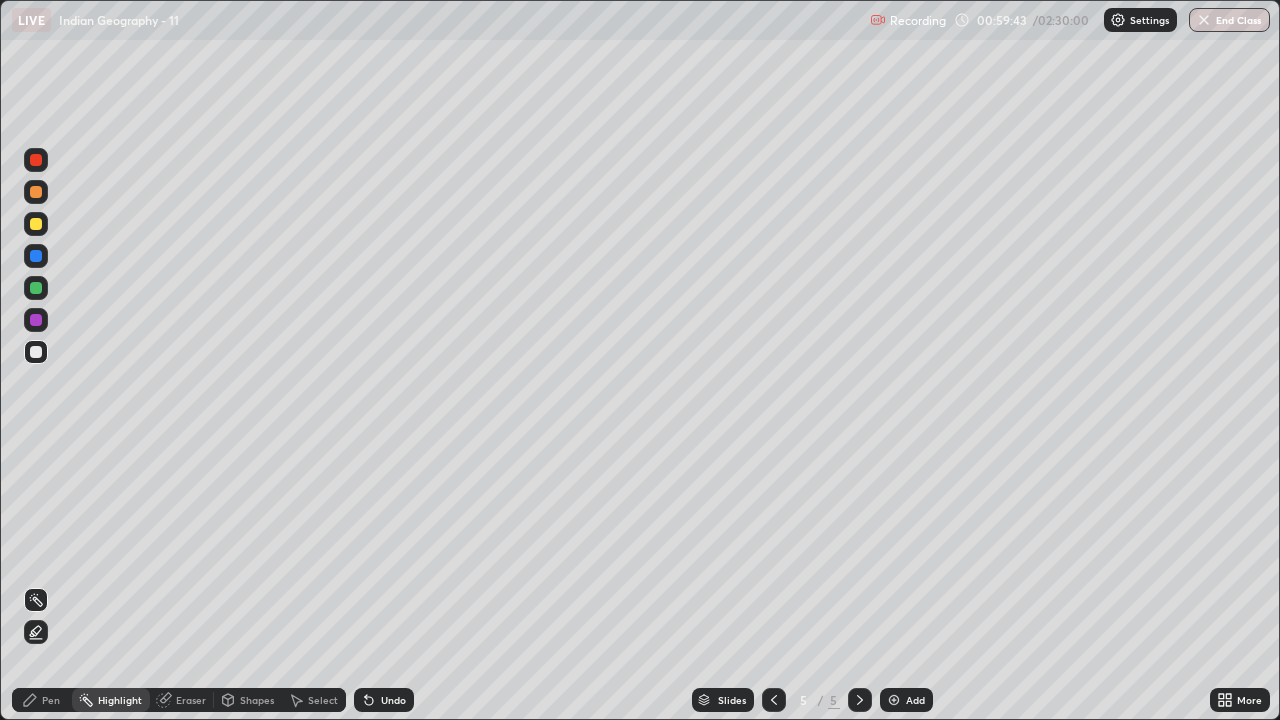 click on "Eraser" at bounding box center (191, 700) 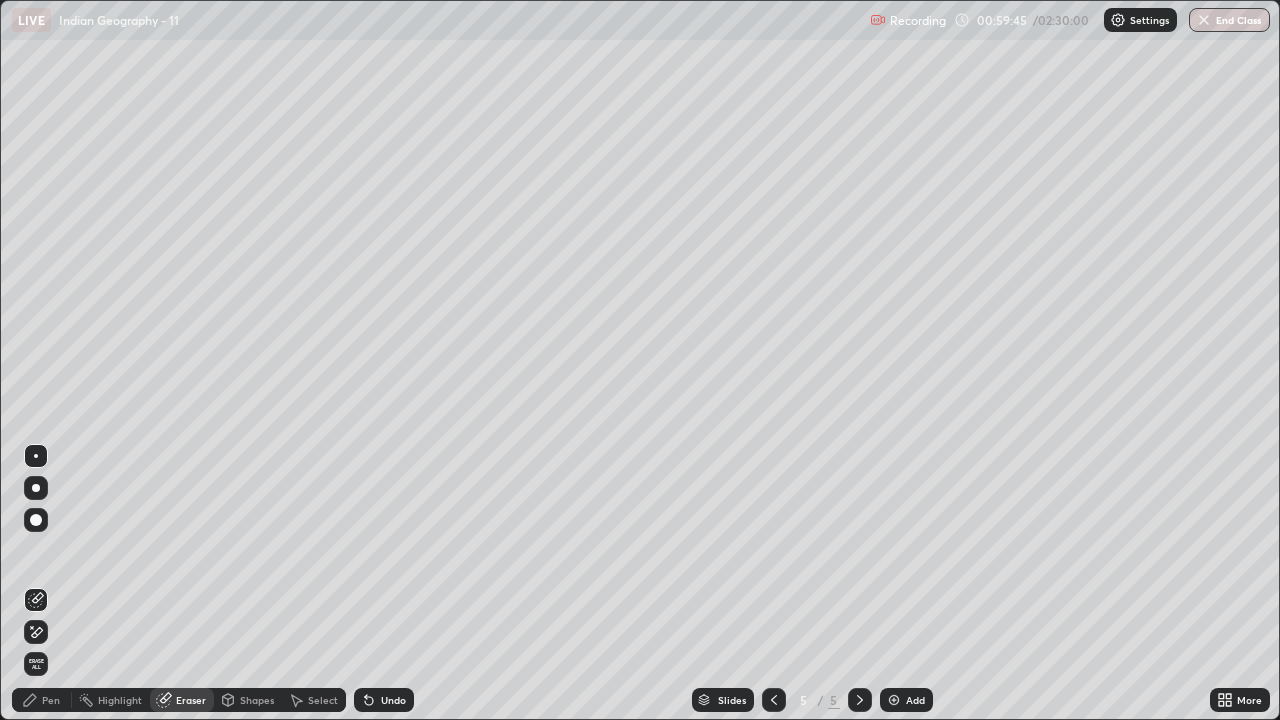 click on "Pen" at bounding box center (42, 700) 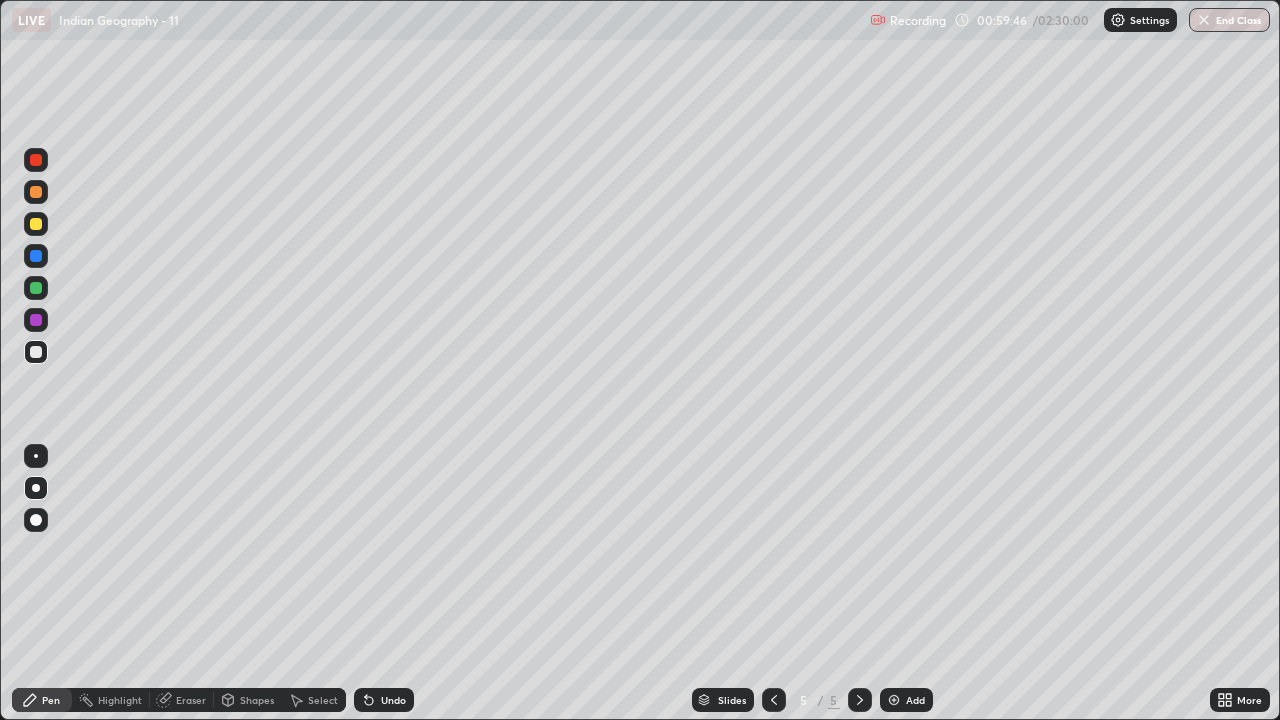 click at bounding box center [36, 488] 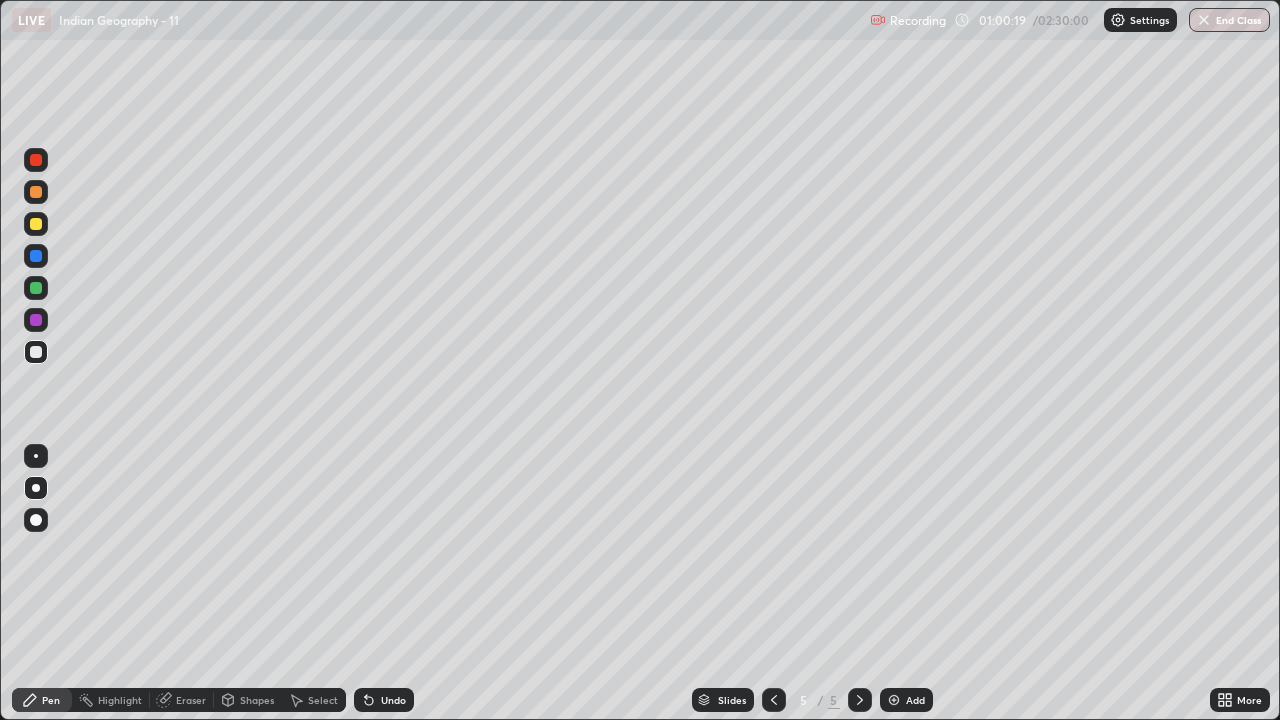 click at bounding box center [36, 224] 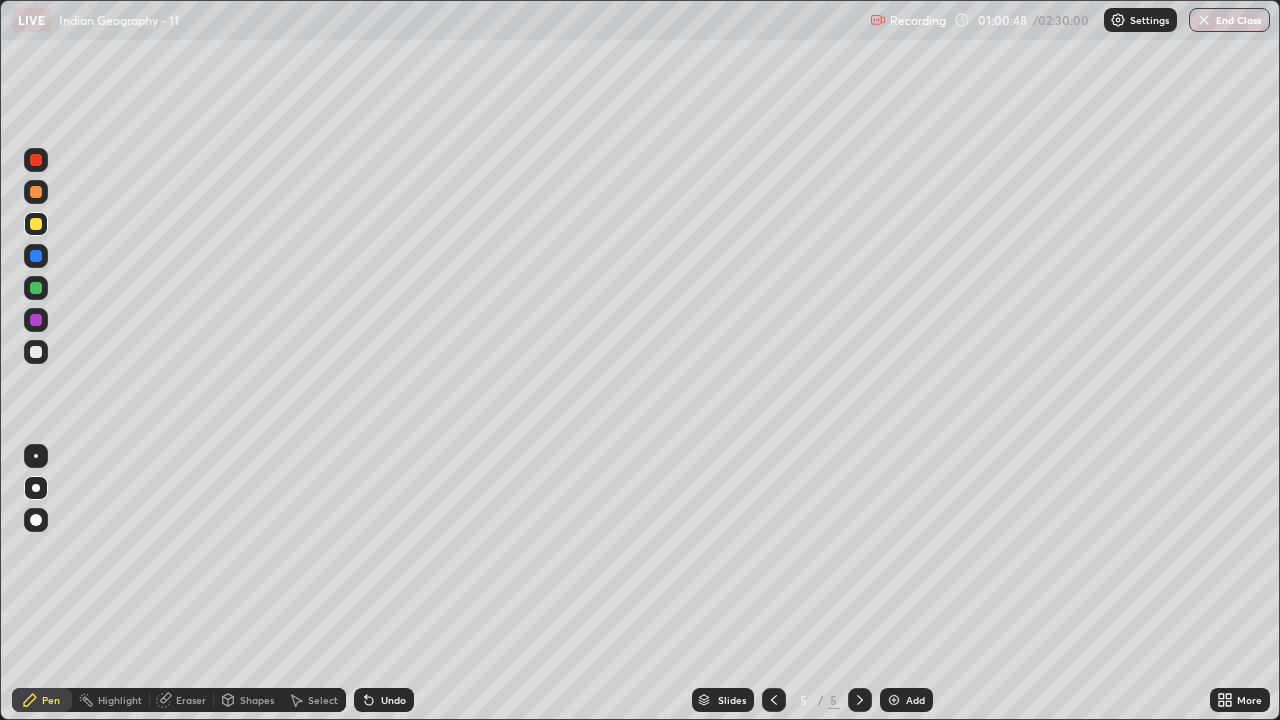 click at bounding box center (36, 160) 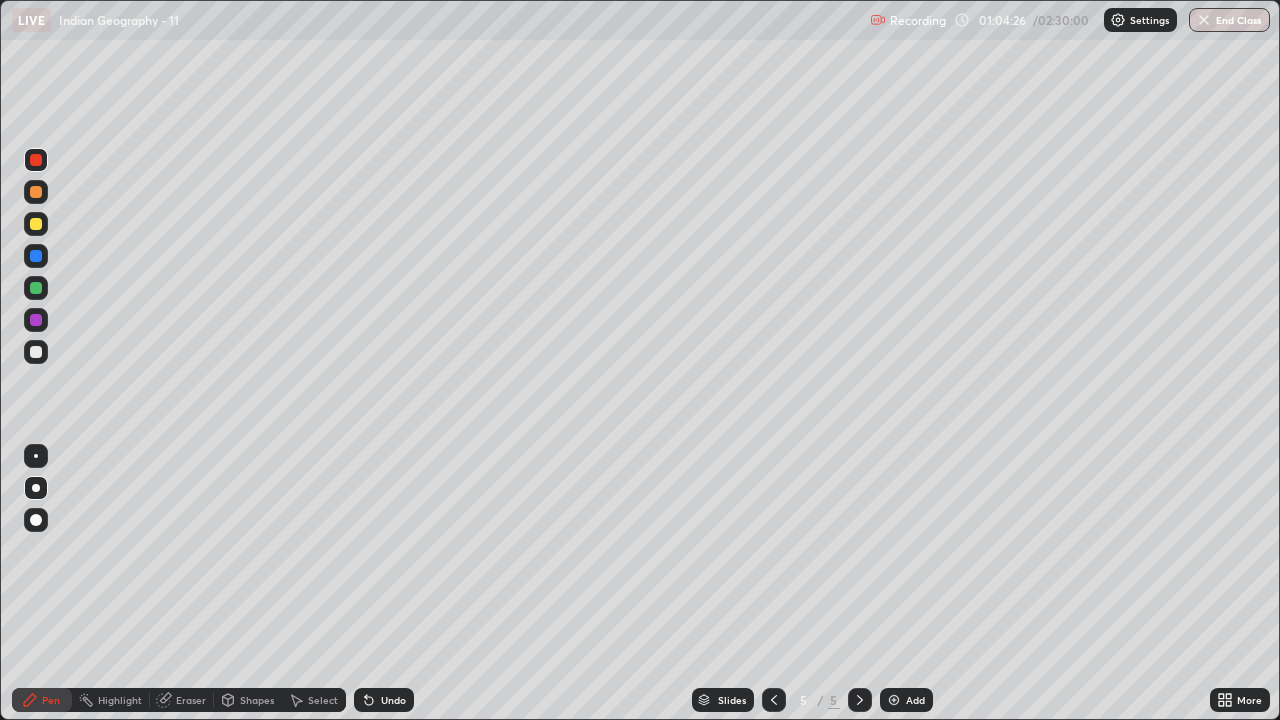click 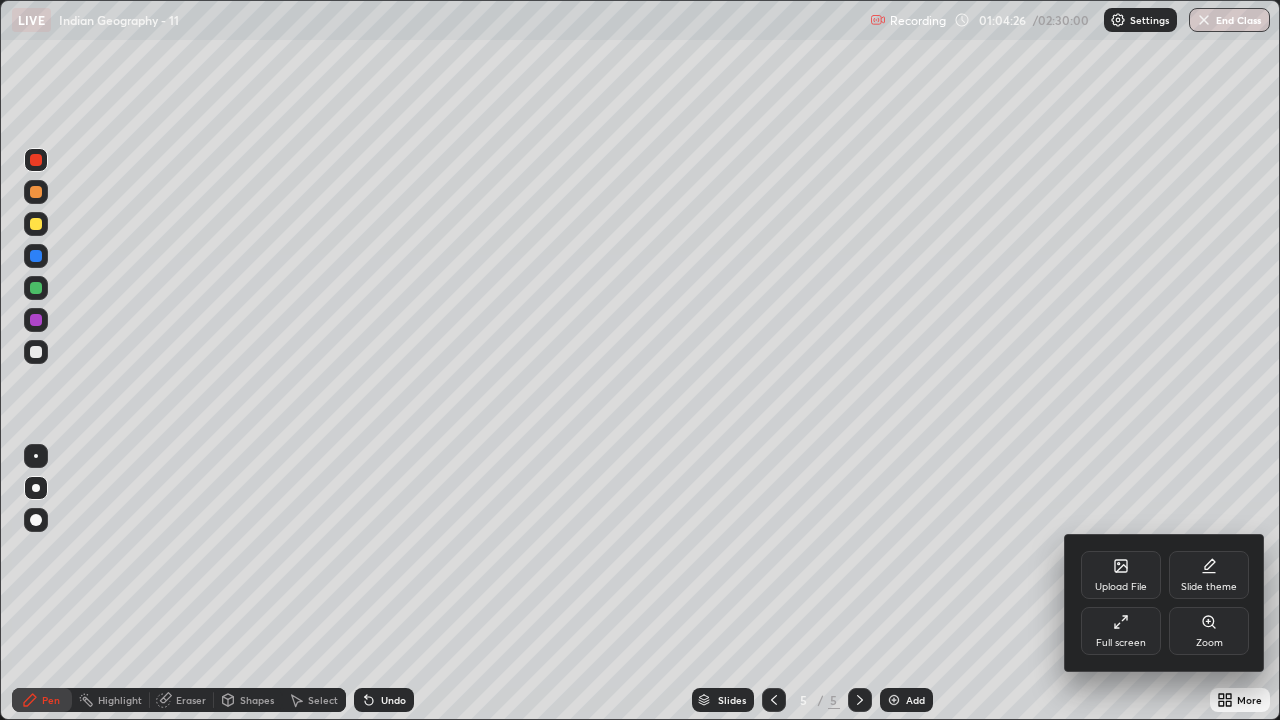 click on "Full screen" at bounding box center (1121, 631) 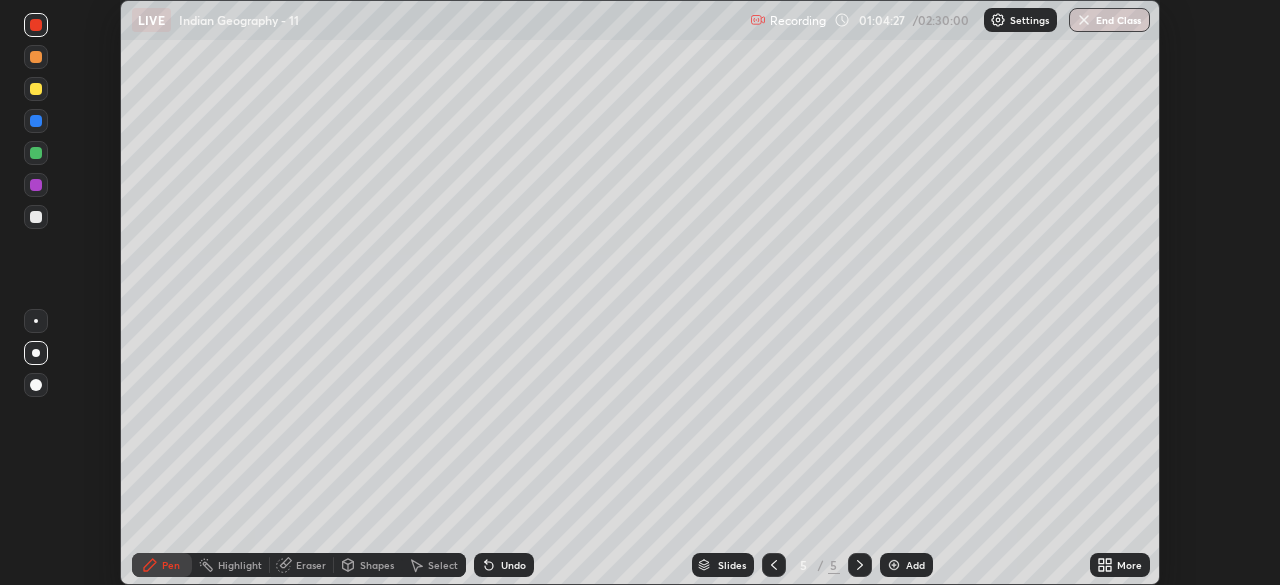 scroll, scrollTop: 585, scrollLeft: 1280, axis: both 